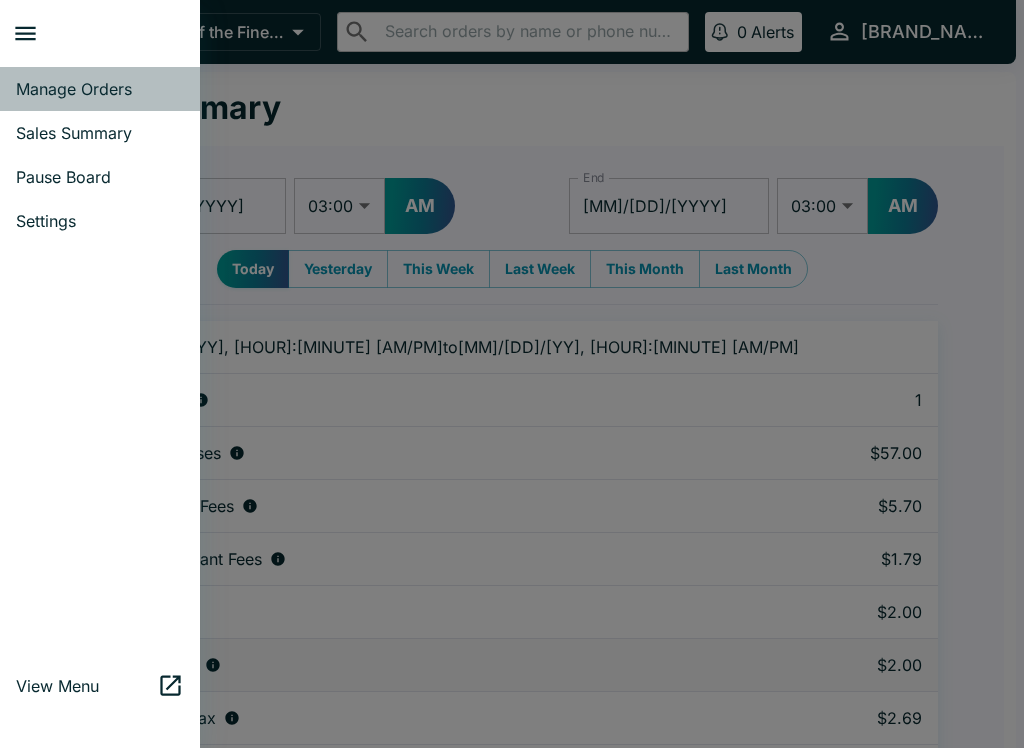 select on "03:00" 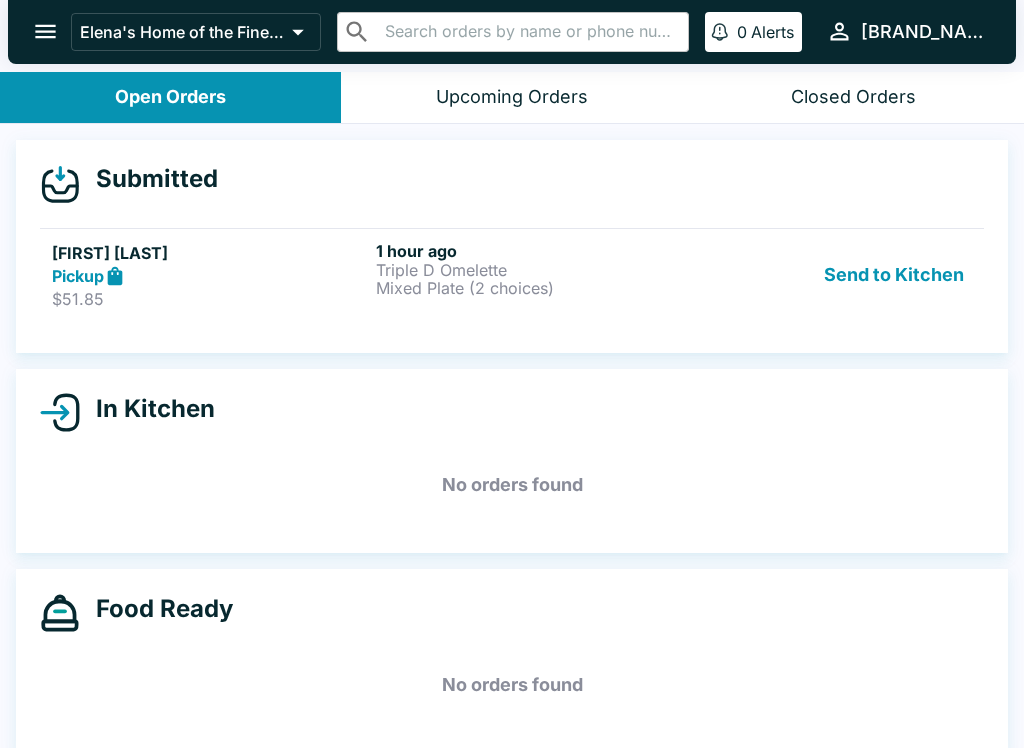 click on "1 hour ago" at bounding box center (534, 251) 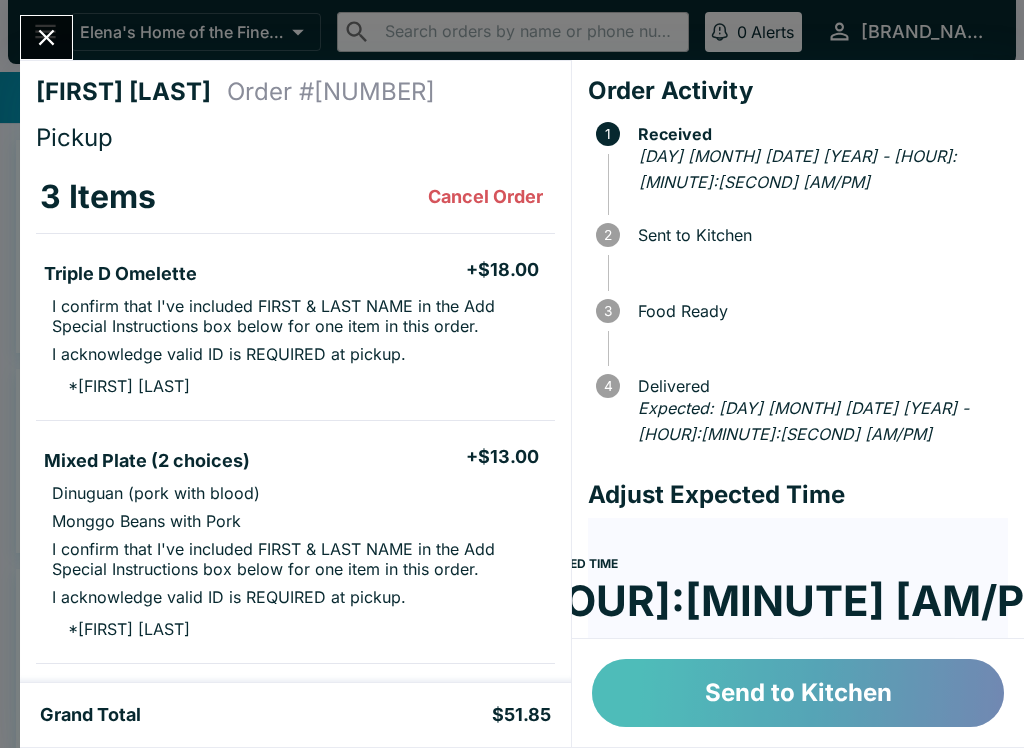 click on "Send to Kitchen" at bounding box center [798, 693] 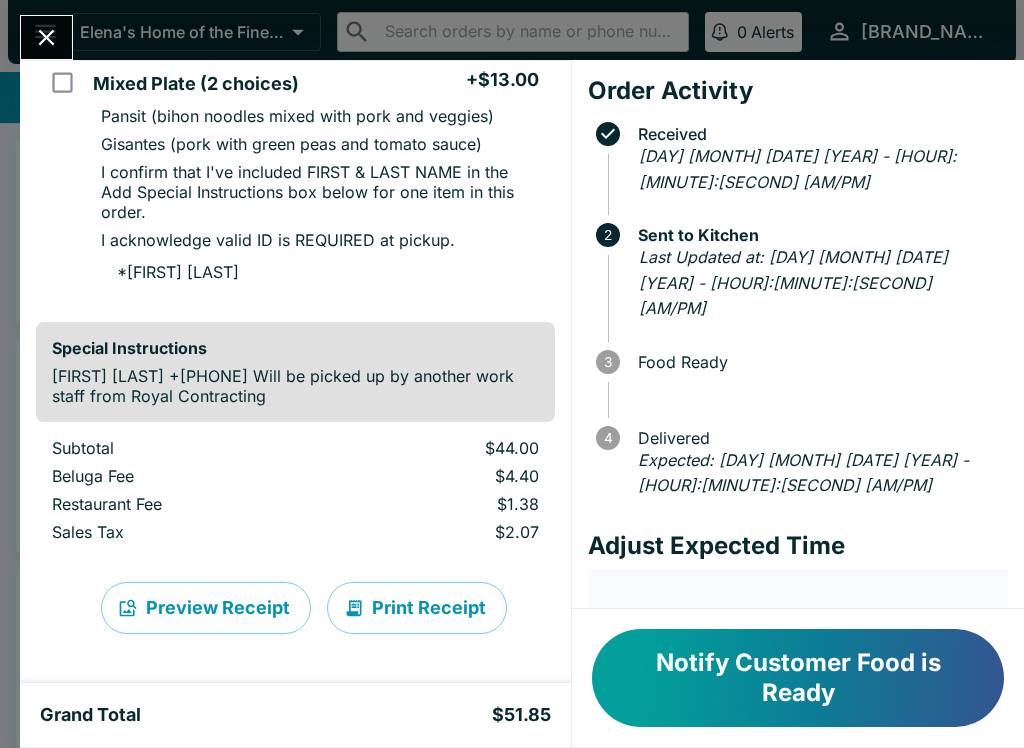 scroll, scrollTop: 660, scrollLeft: 0, axis: vertical 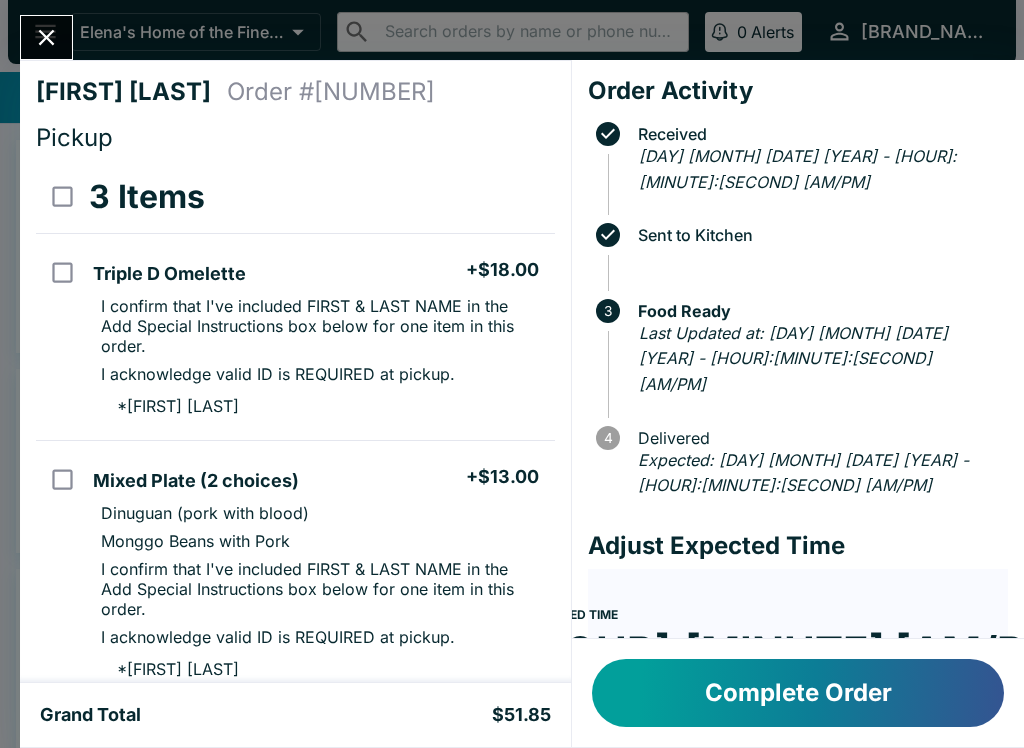 click on "Complete Order" at bounding box center (798, 693) 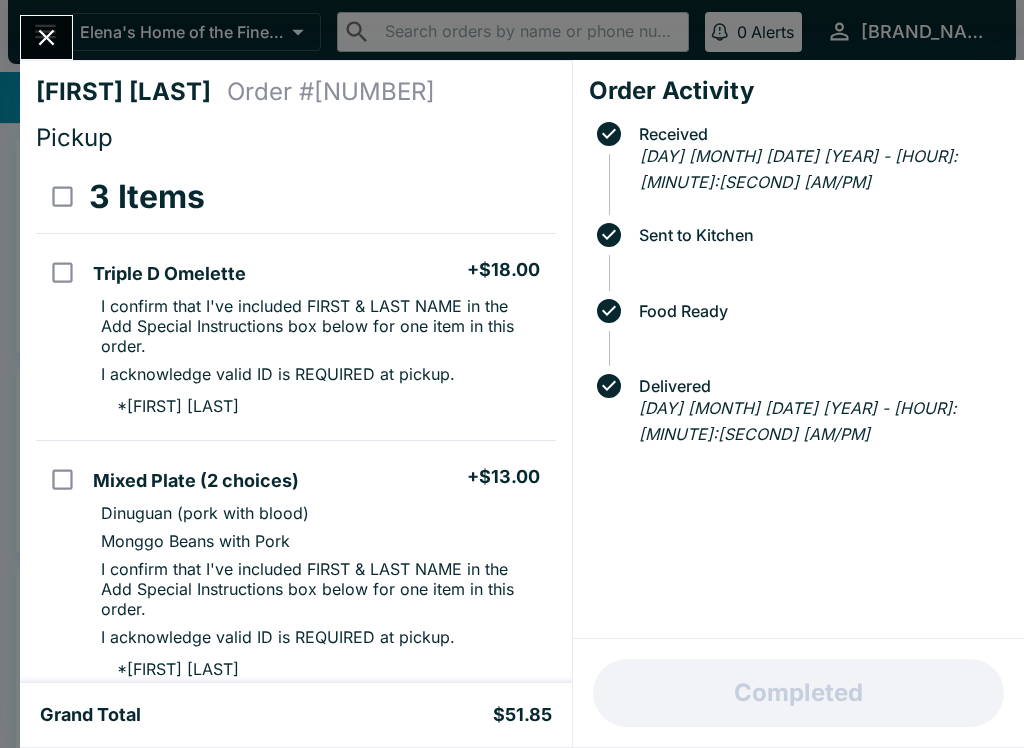 click 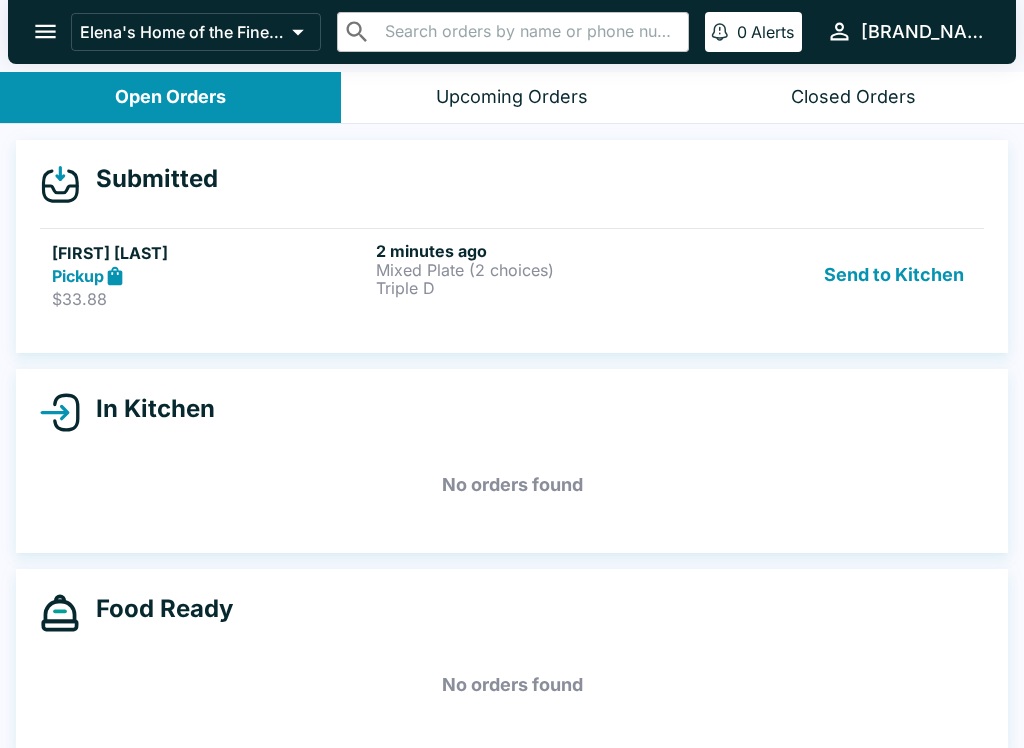 click on "Pickup" at bounding box center [78, 276] 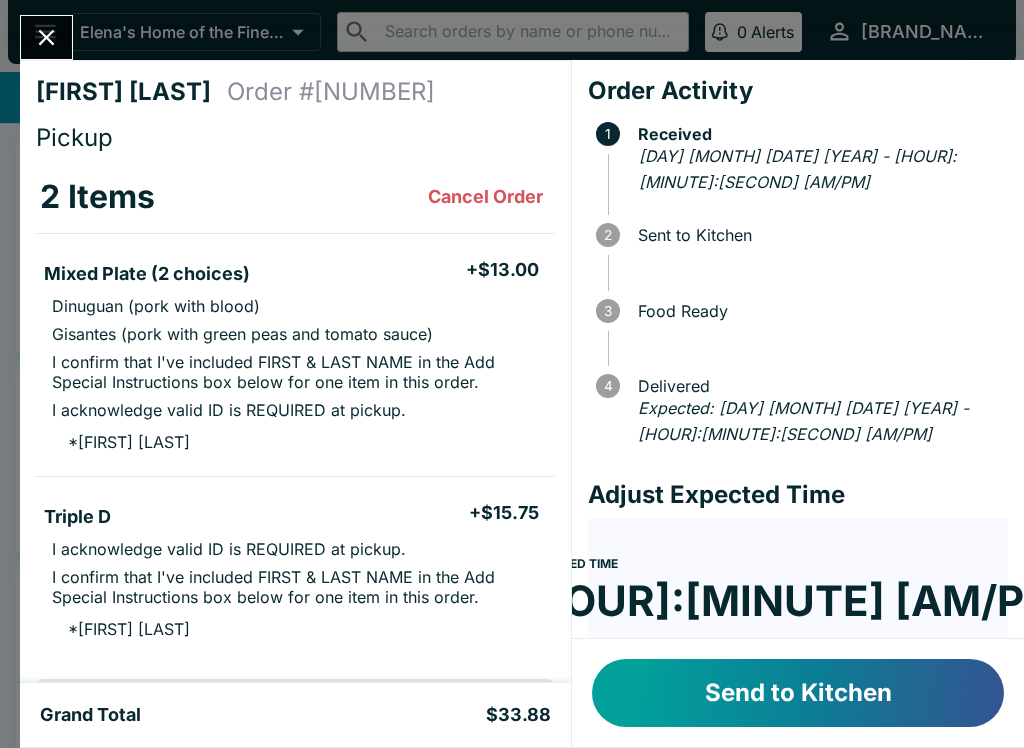click on "Send to Kitchen" at bounding box center [798, 693] 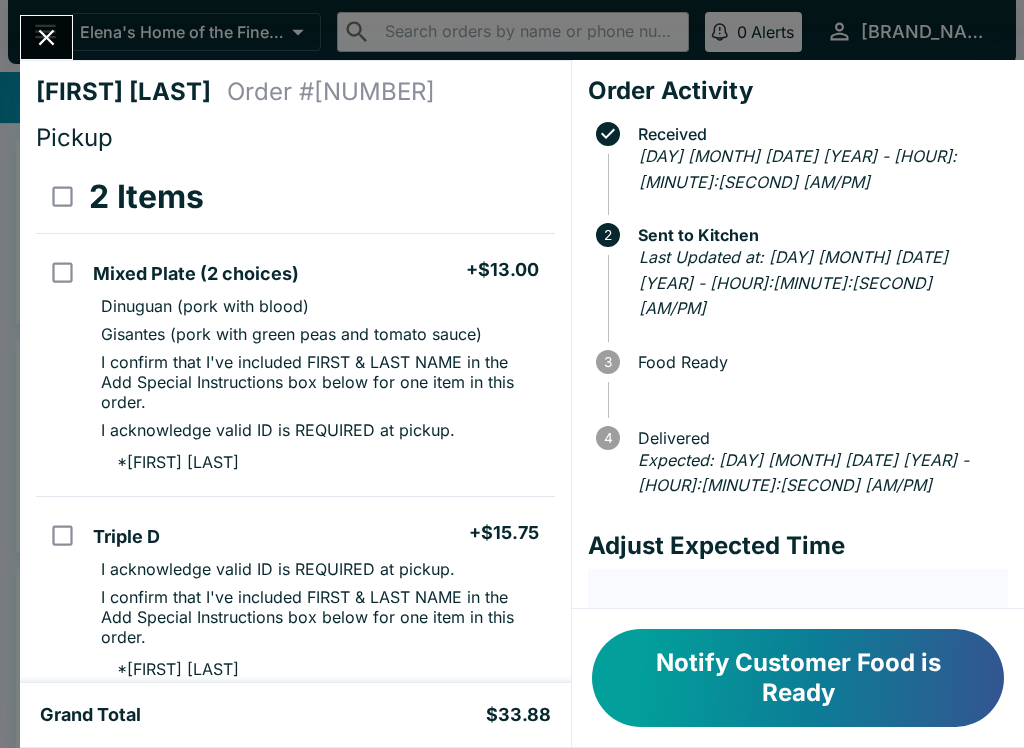scroll, scrollTop: 0, scrollLeft: 0, axis: both 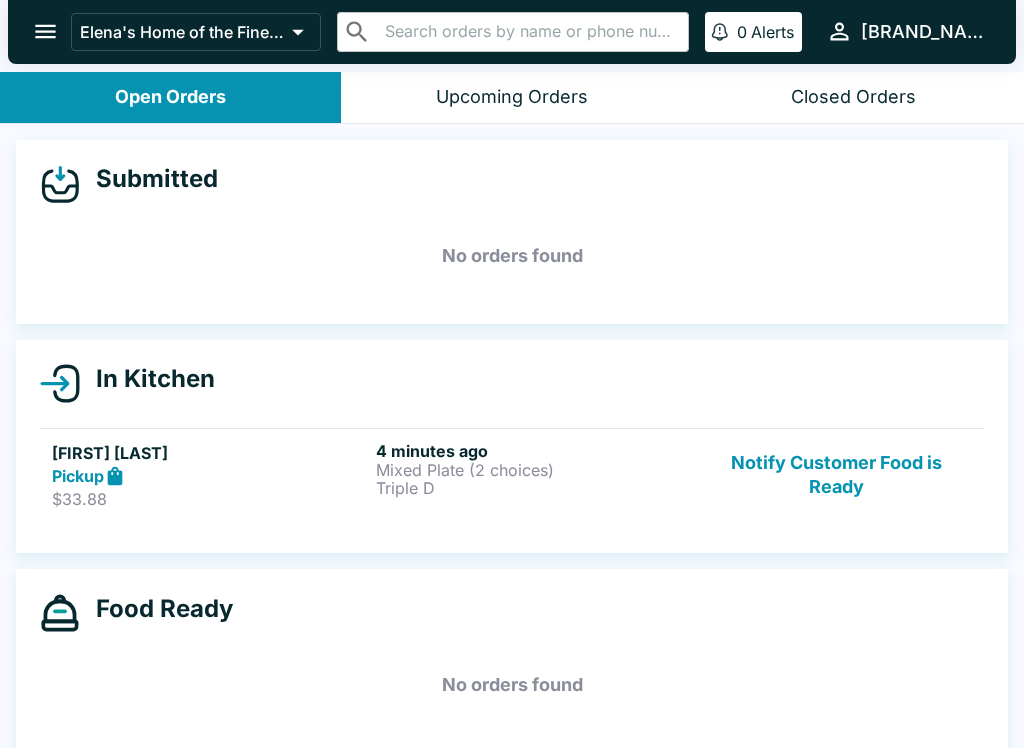 click 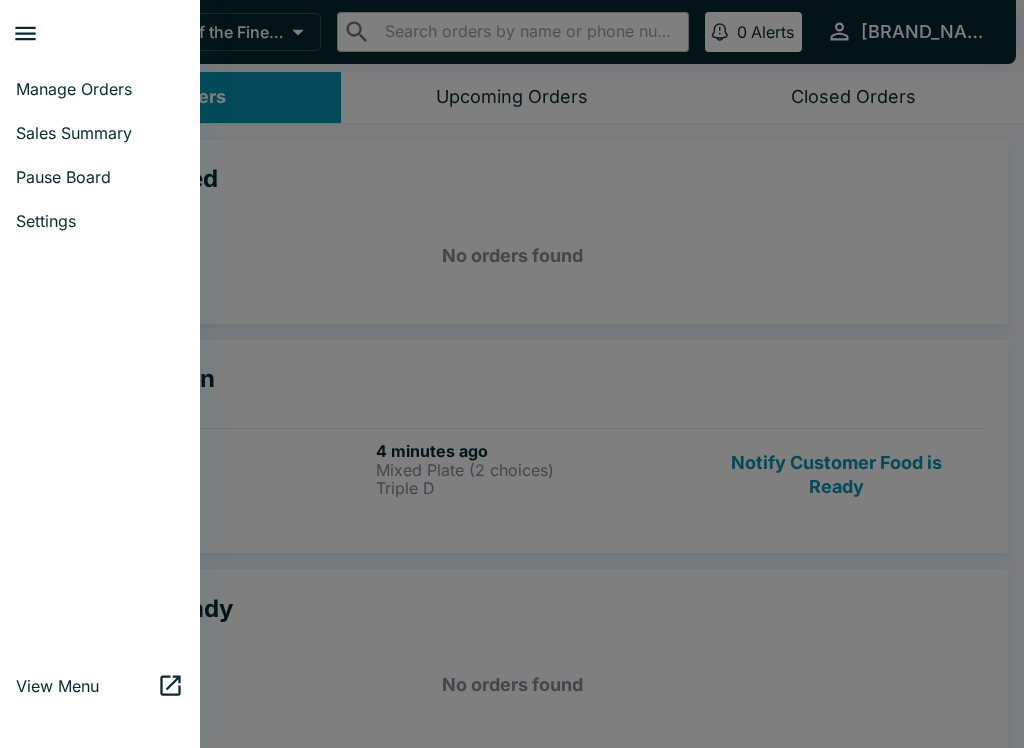 click on "Manage Orders" at bounding box center (100, 89) 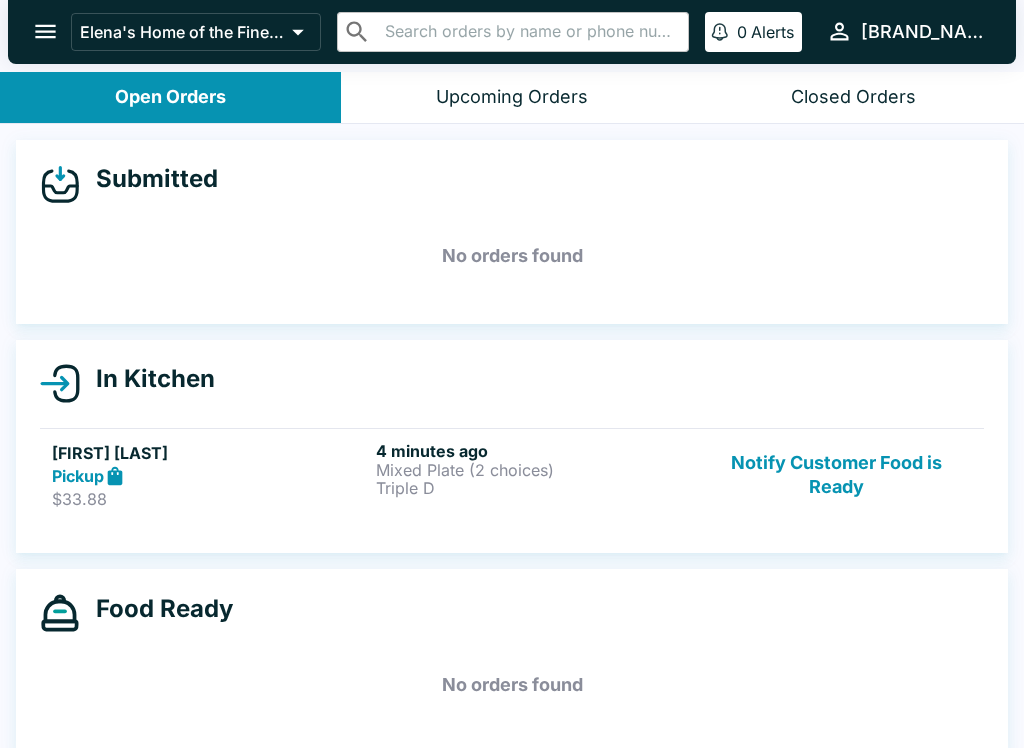scroll, scrollTop: 0, scrollLeft: 0, axis: both 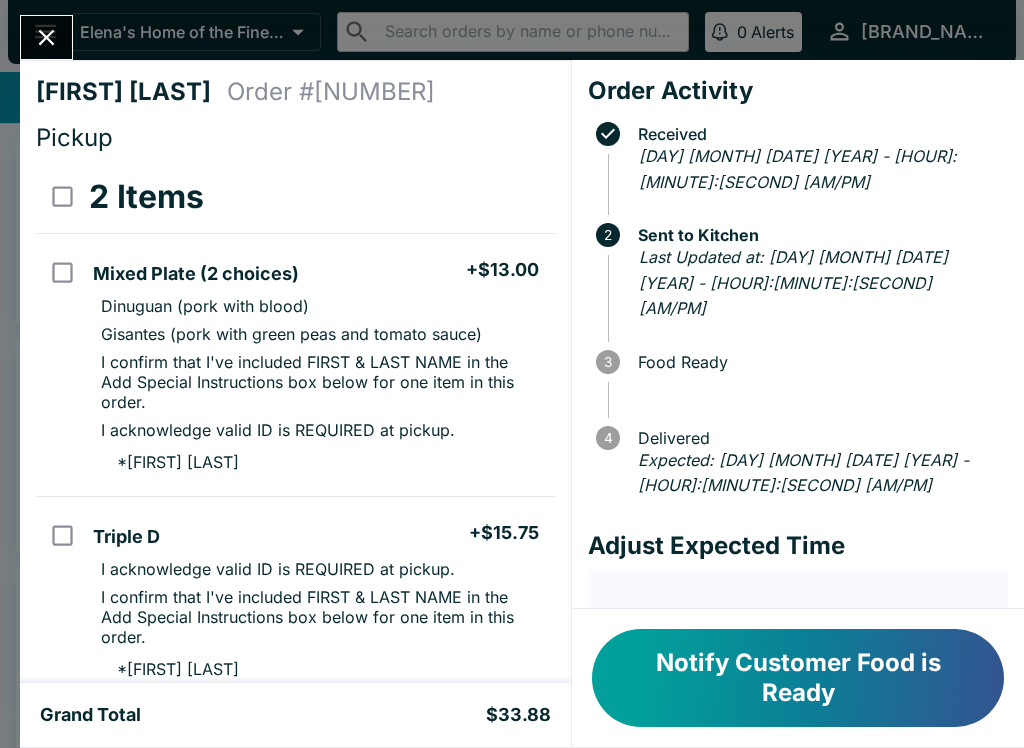 click on "[ITEM] + $[PRICE] [ITEM] [ITEM] I confirm that I've included FIRST & LAST NAME in the Add Special Instructions box below for one item in this order. I acknowledge valid ID is REQUIRED at pickup. * [FIRST] [LAST]" at bounding box center [320, 365] 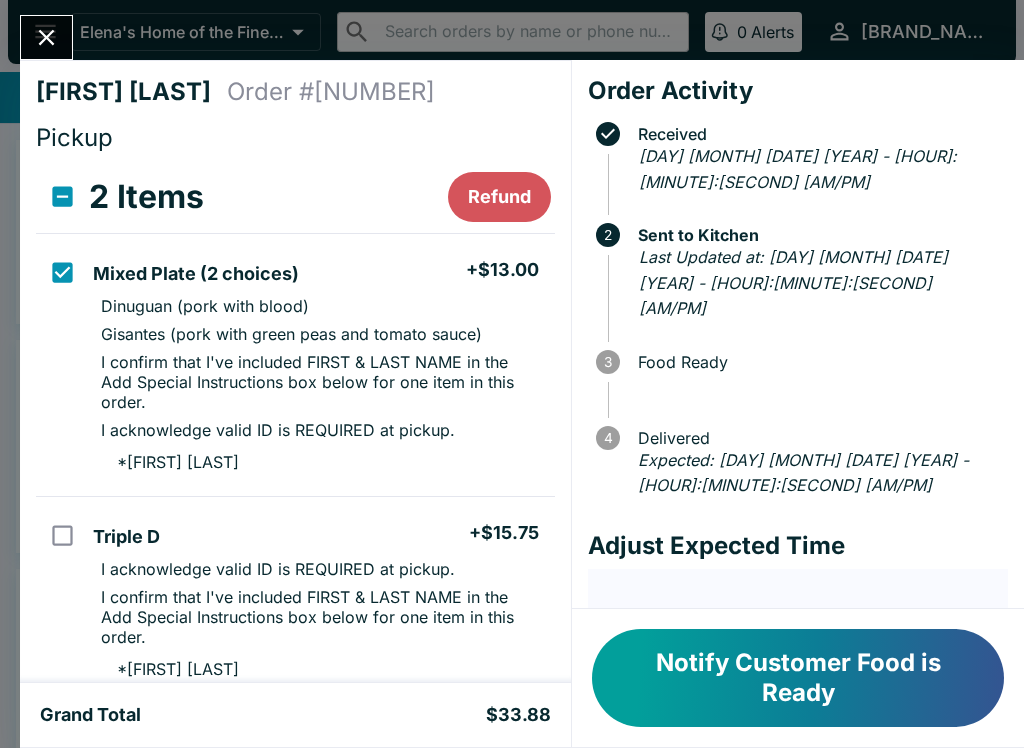 click on "Pickup" at bounding box center [295, 138] 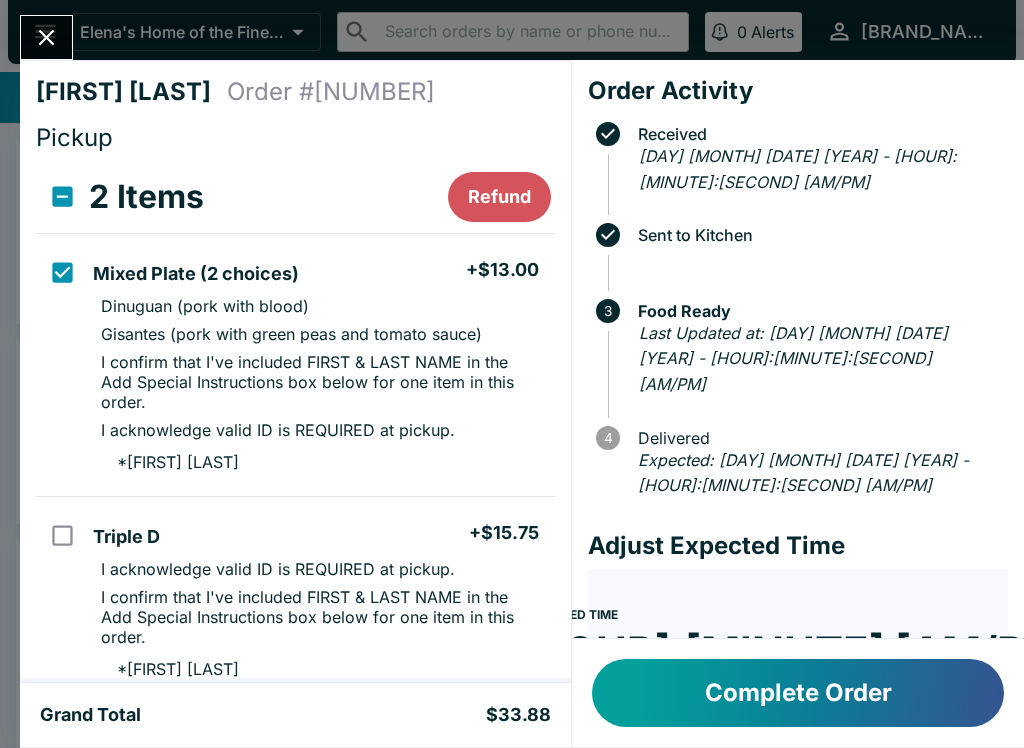 click on "Complete Order" at bounding box center (798, 693) 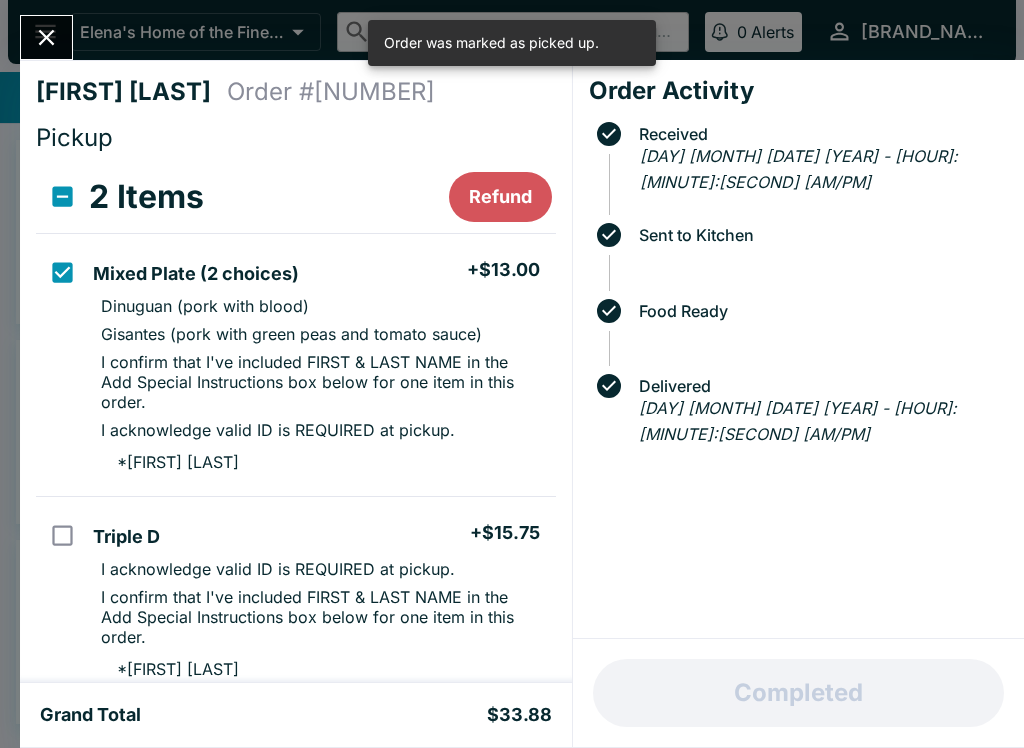 click at bounding box center (62, 196) 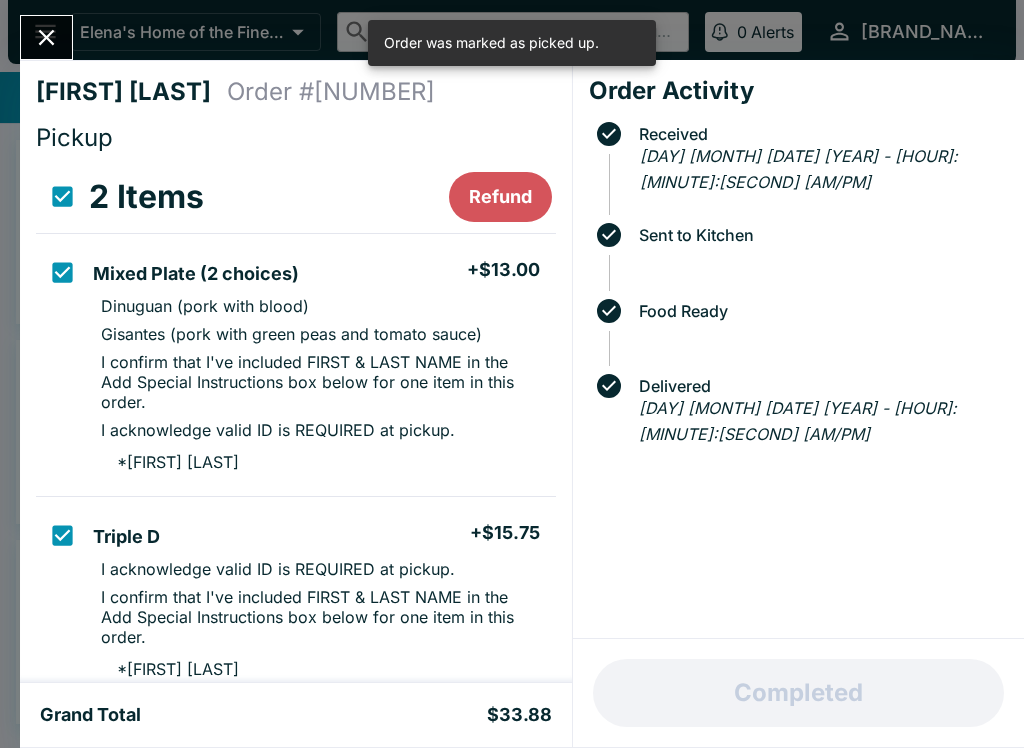 click at bounding box center (62, 272) 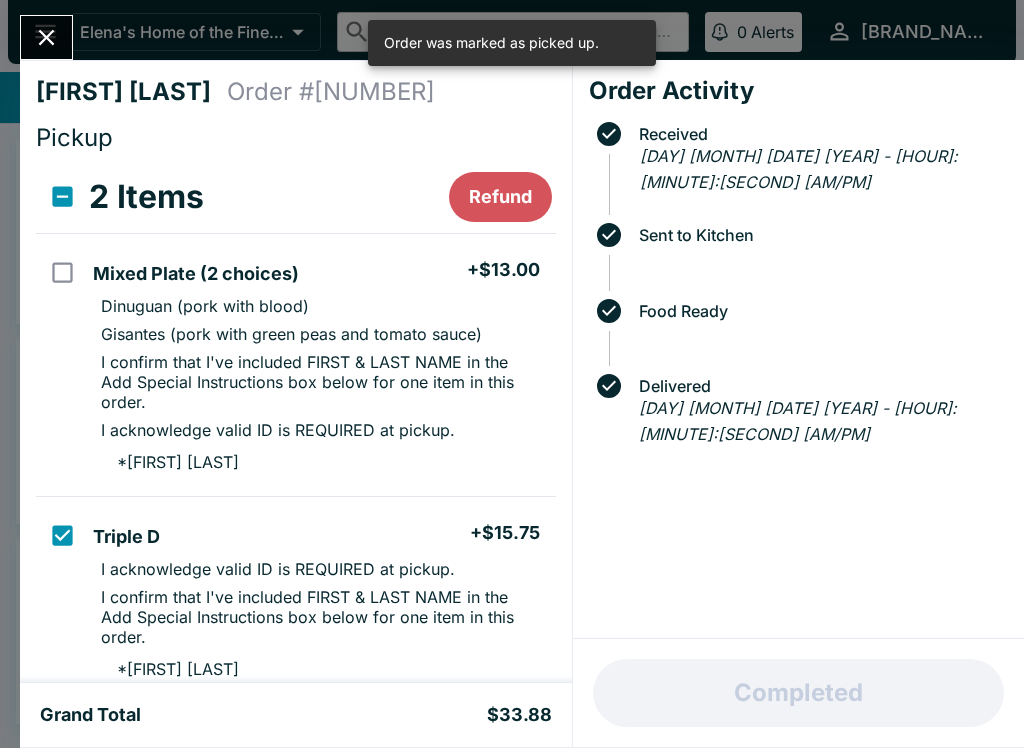 click at bounding box center [62, 196] 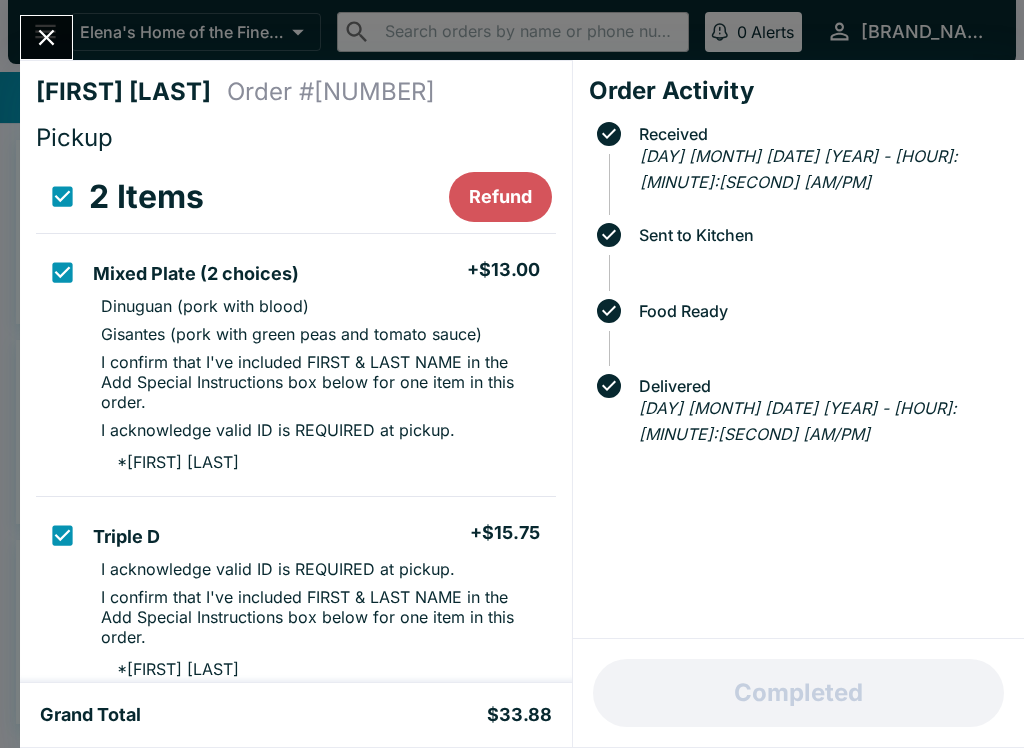 scroll, scrollTop: 0, scrollLeft: 0, axis: both 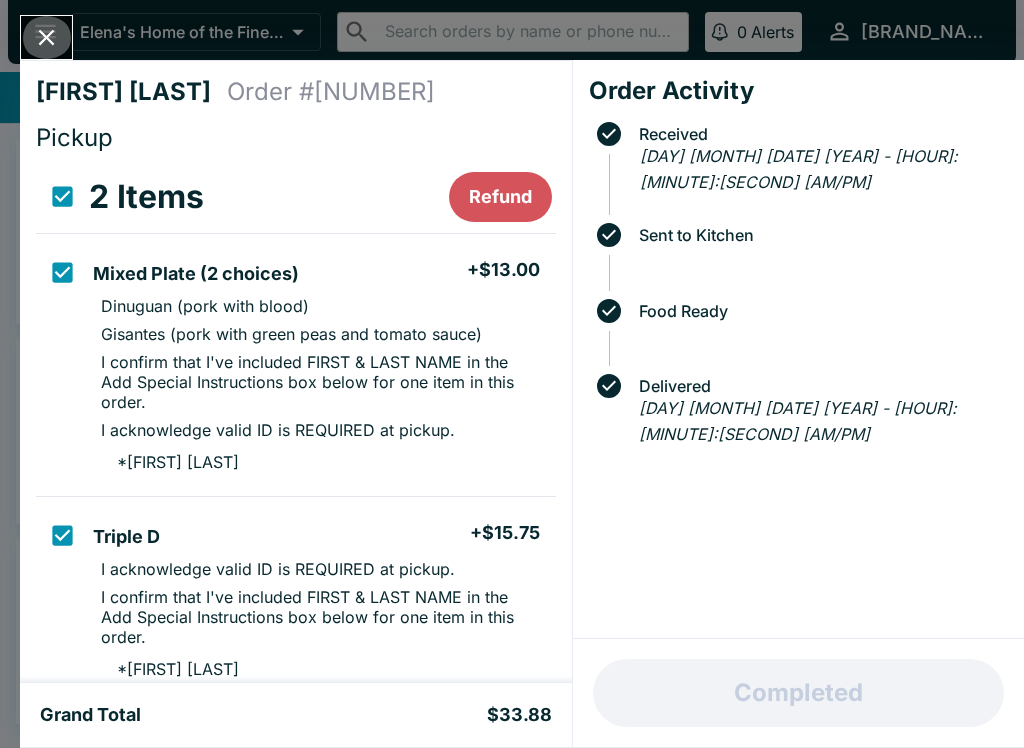 click 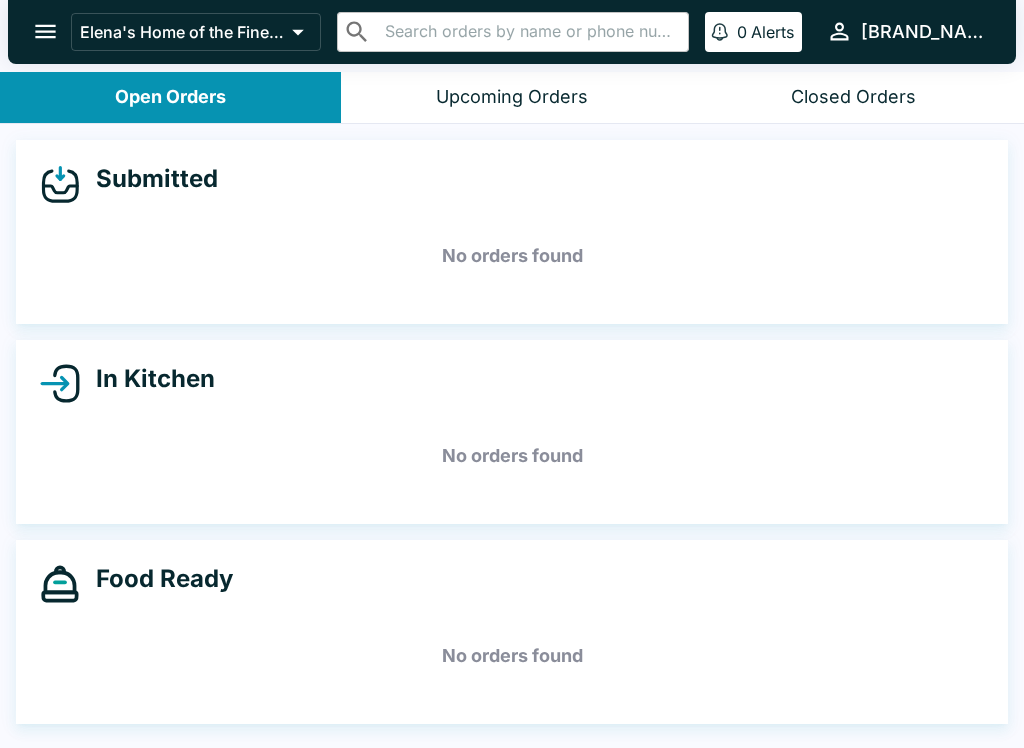 click on "Open Orders" at bounding box center (170, 97) 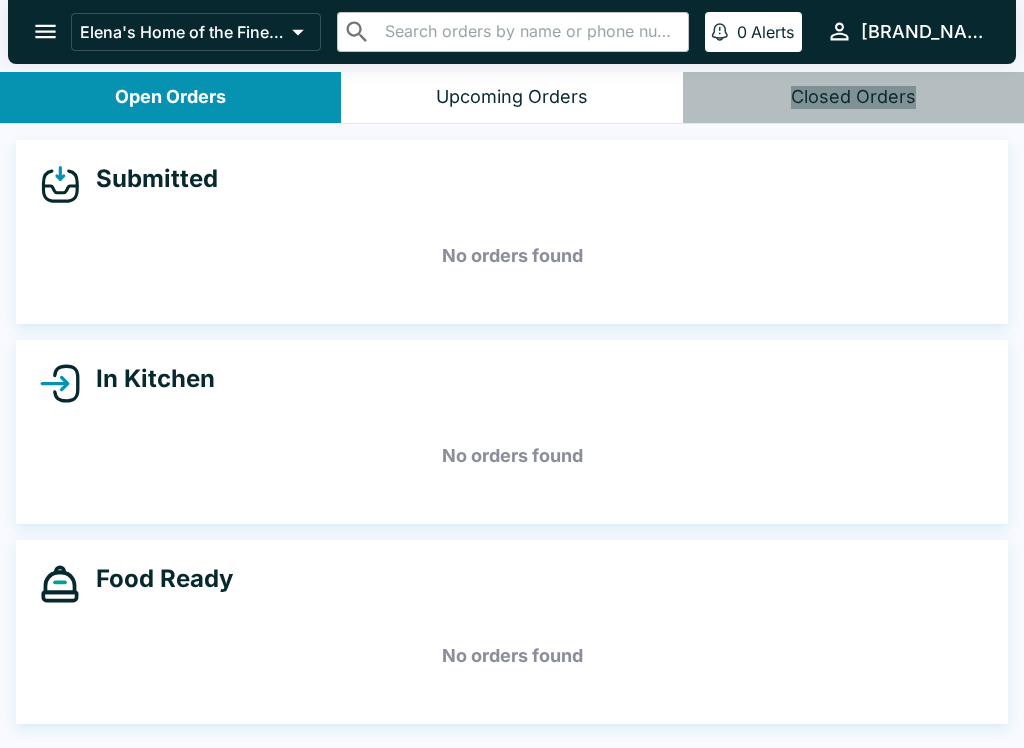 click on "Closed Orders" at bounding box center [853, 97] 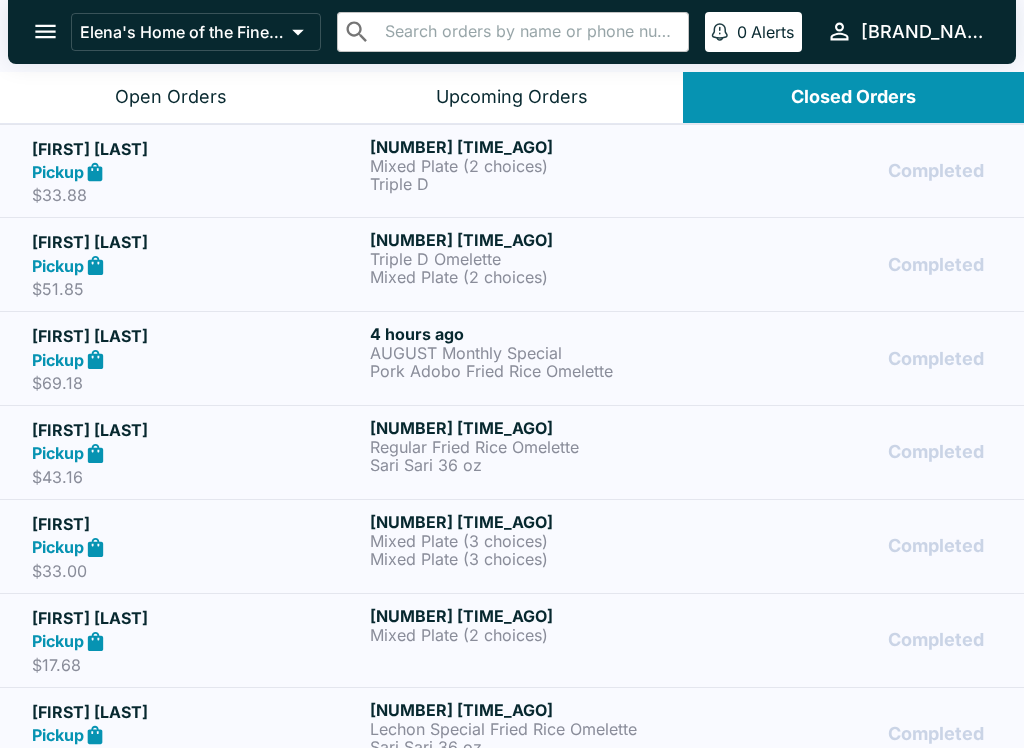 click on "$33.88" at bounding box center (197, 195) 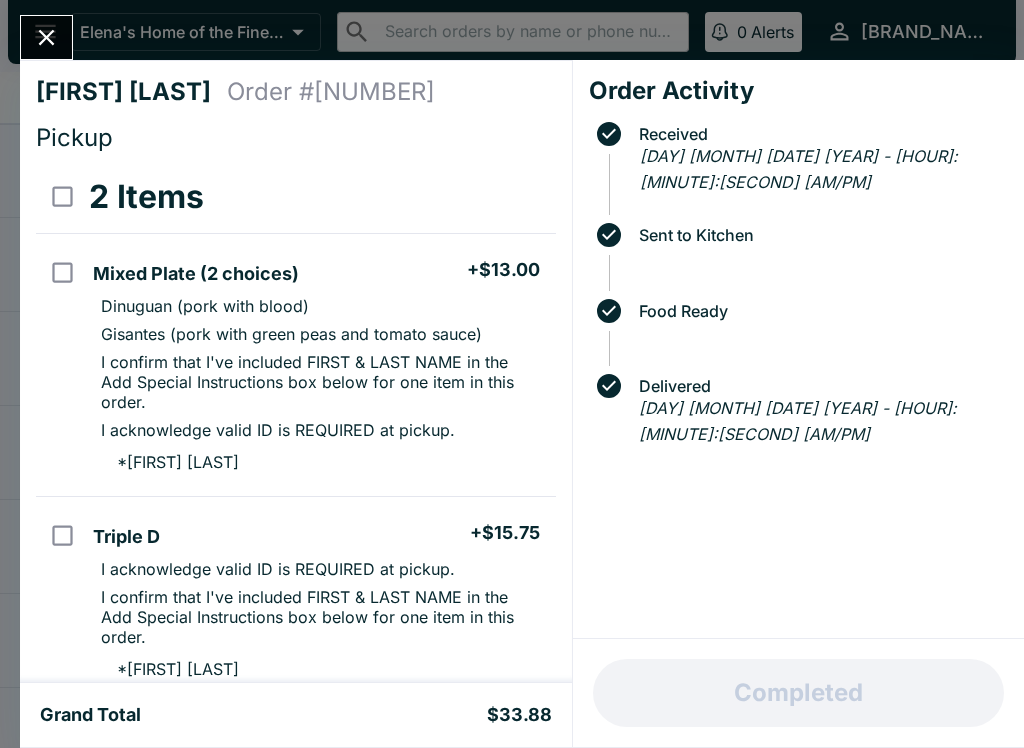 scroll, scrollTop: 0, scrollLeft: 0, axis: both 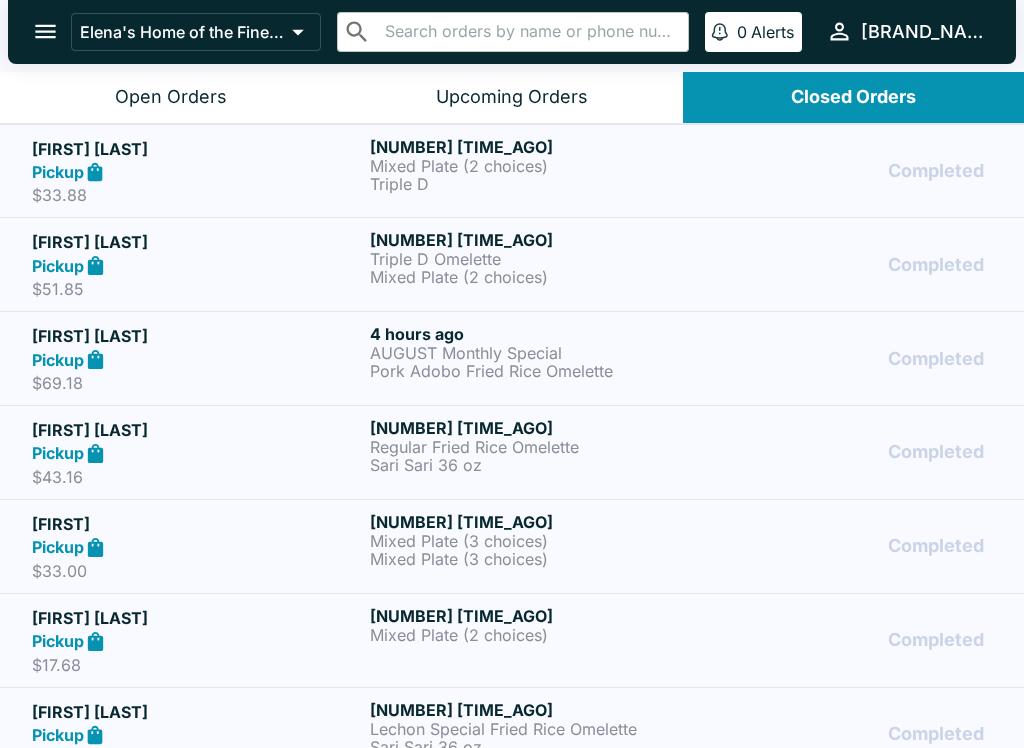 click on "Pickup" at bounding box center (197, 265) 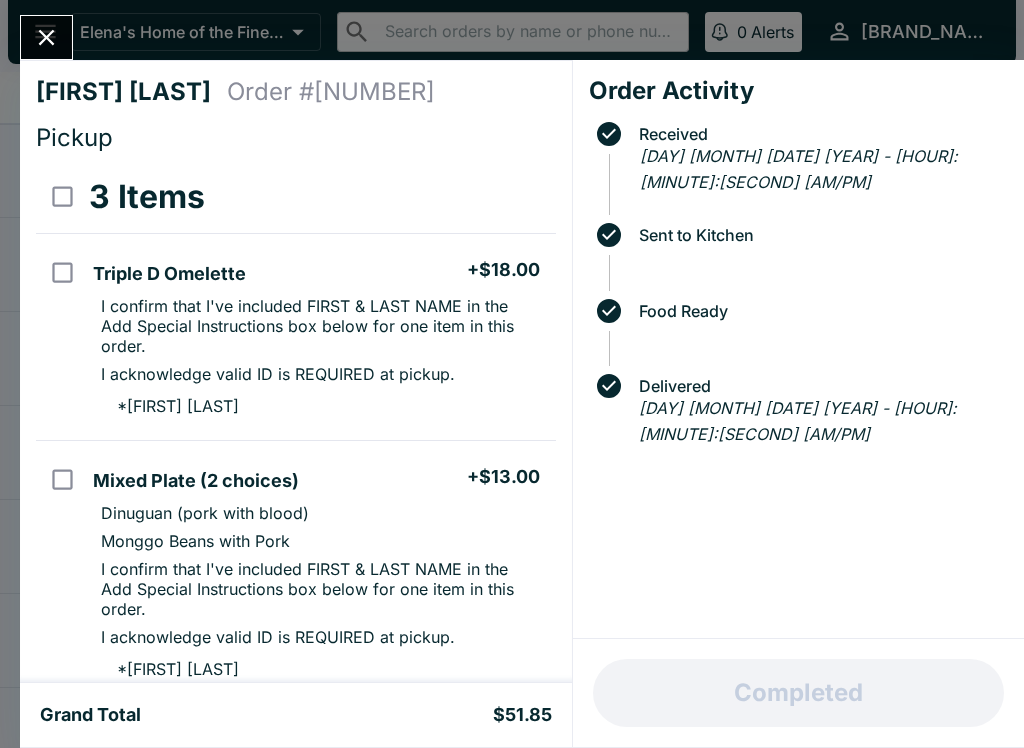 click 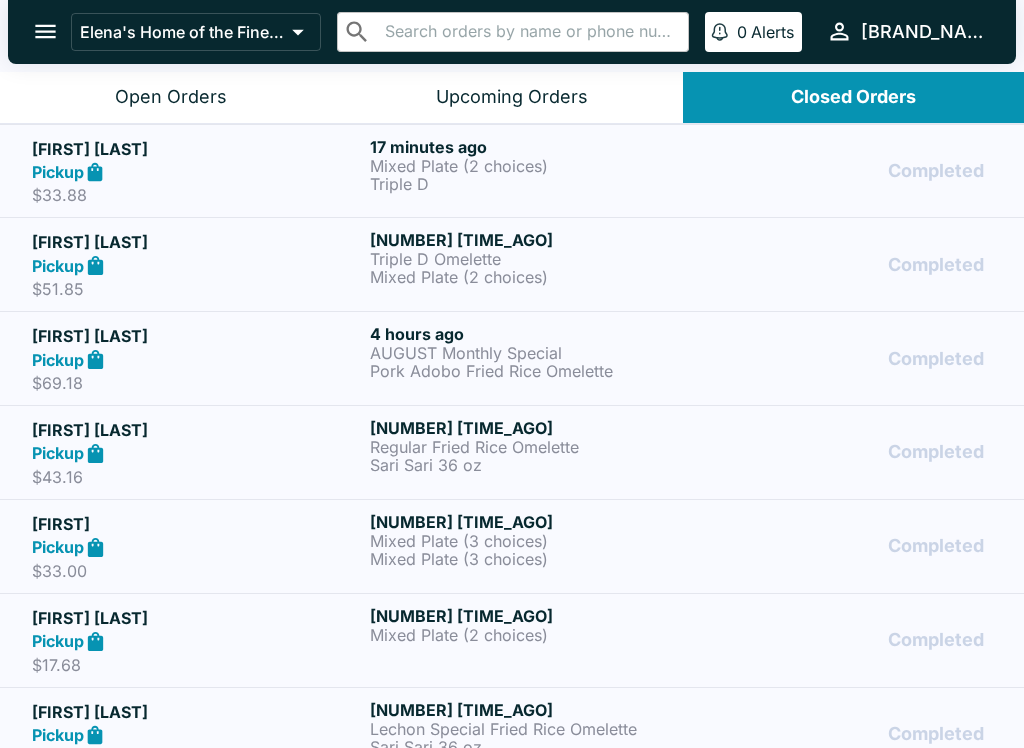 click on "Pickup" at bounding box center [197, 172] 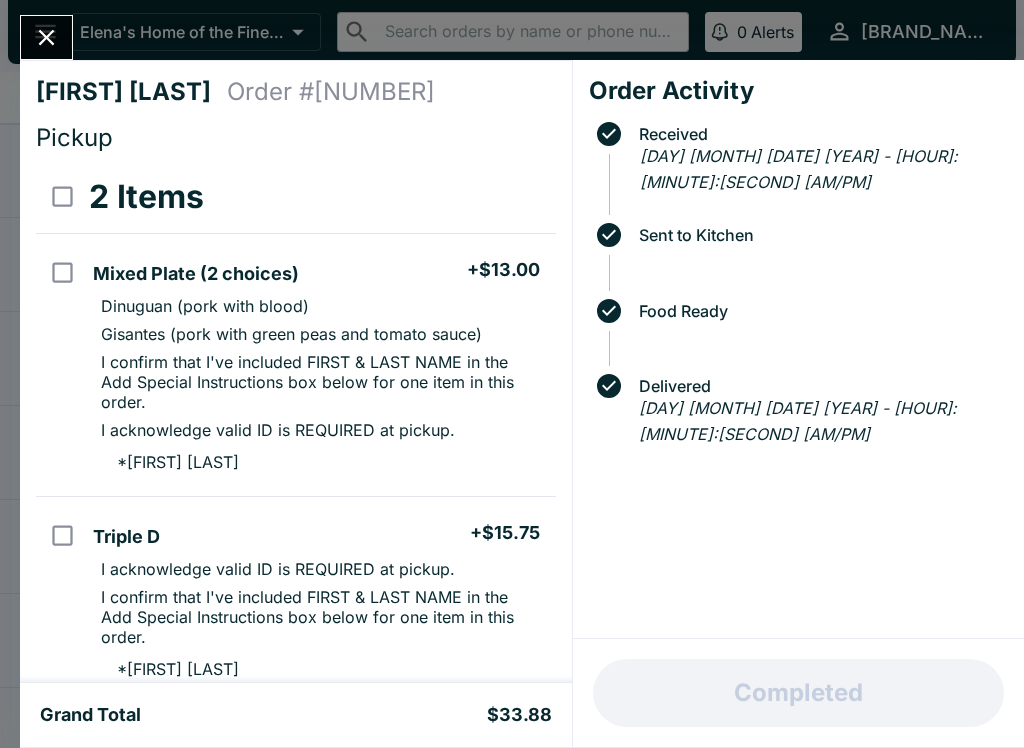 click on "Triple D + $15.75" at bounding box center [320, 534] 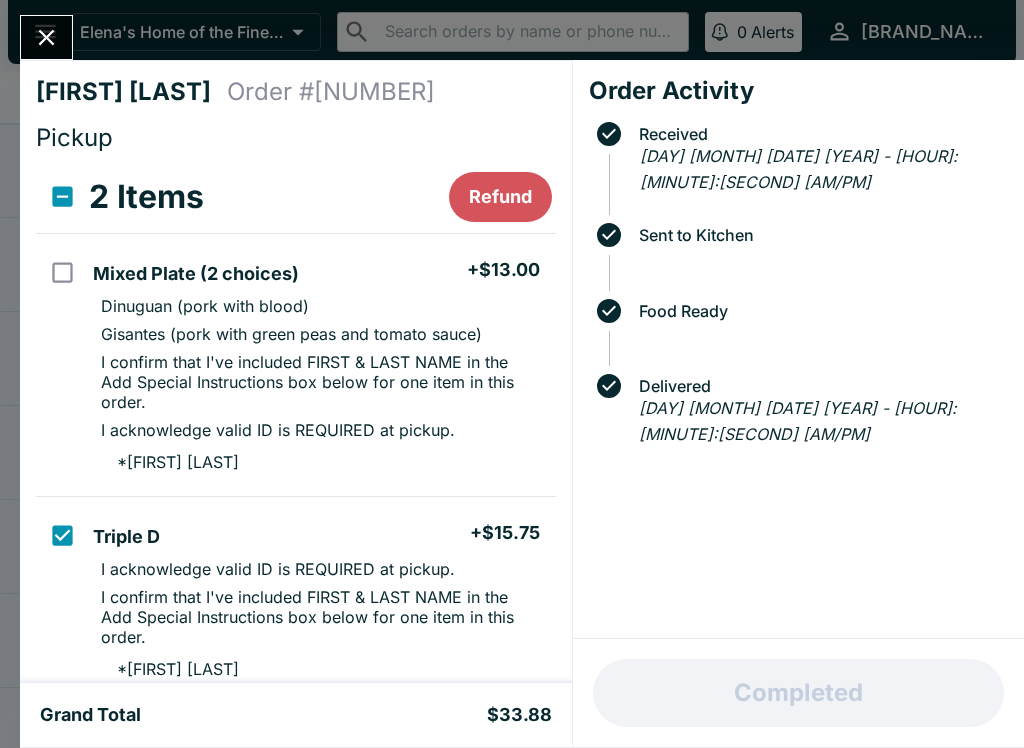 click at bounding box center [62, 535] 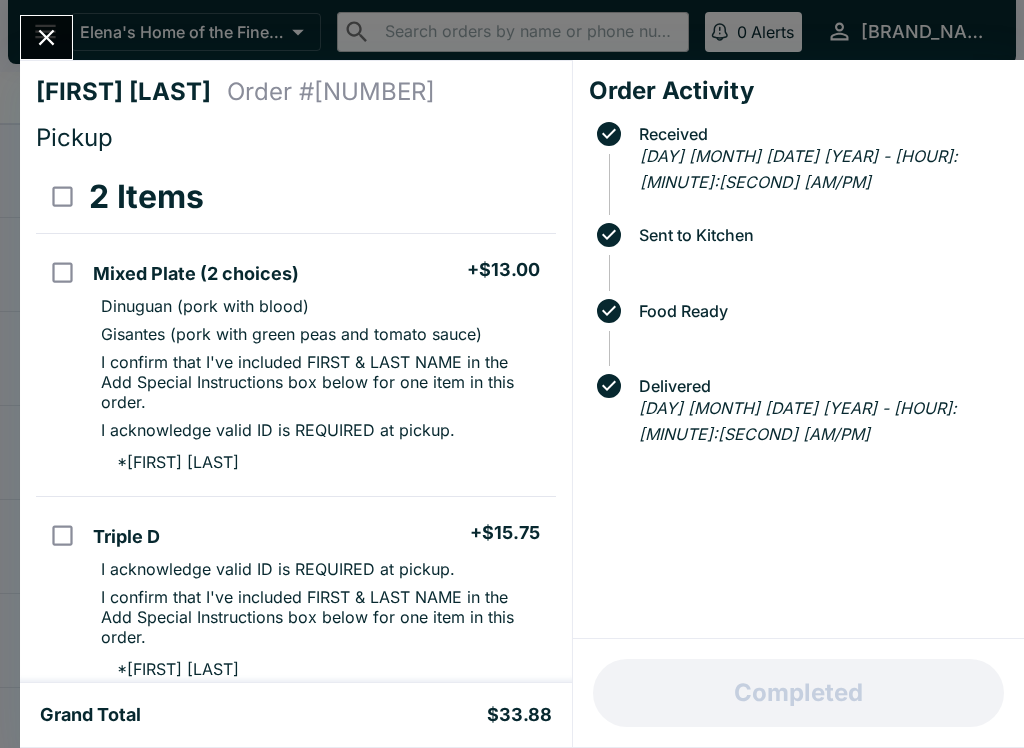 click at bounding box center [46, 37] 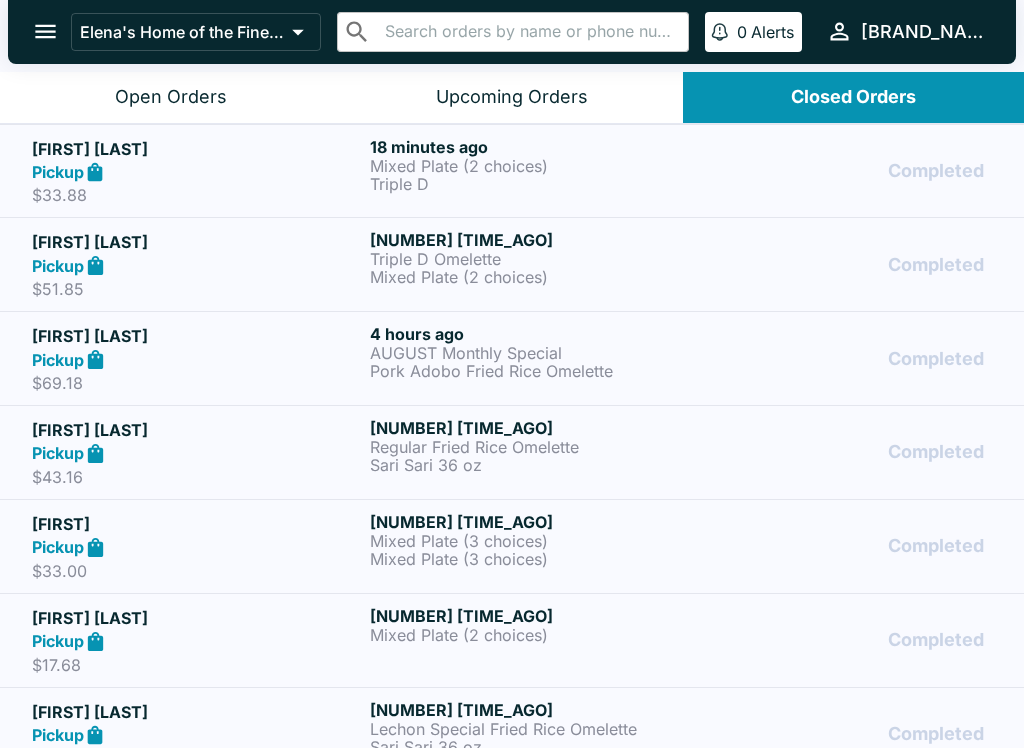 click on "Open Orders" at bounding box center (170, 97) 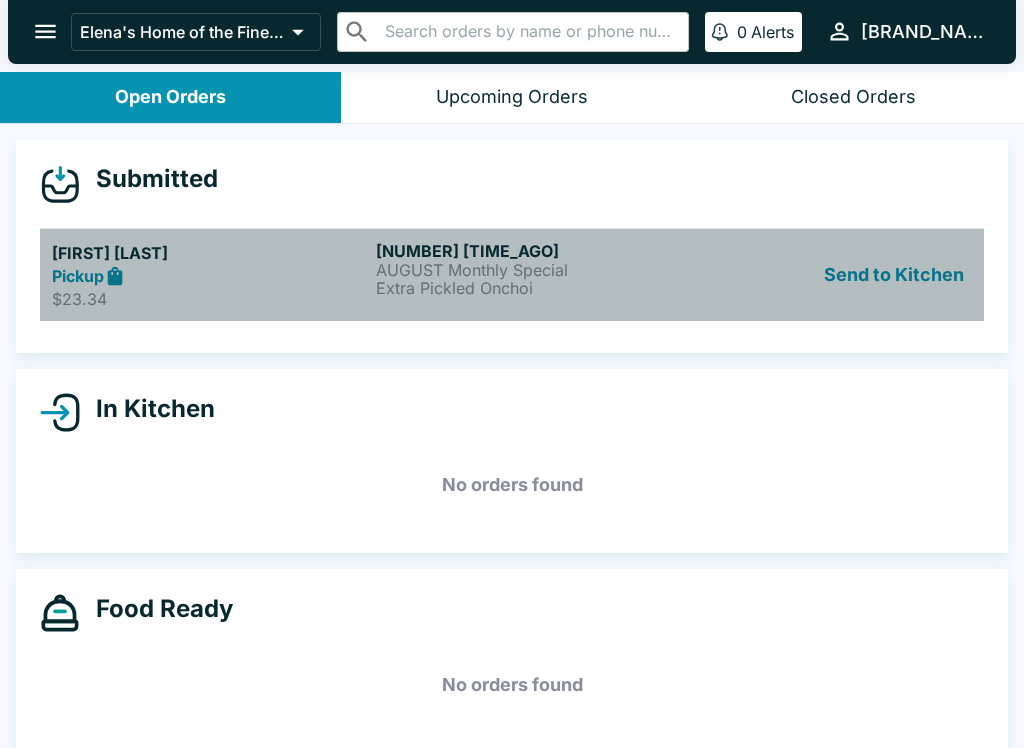 click on "AUGUST Monthly Special" at bounding box center (534, 270) 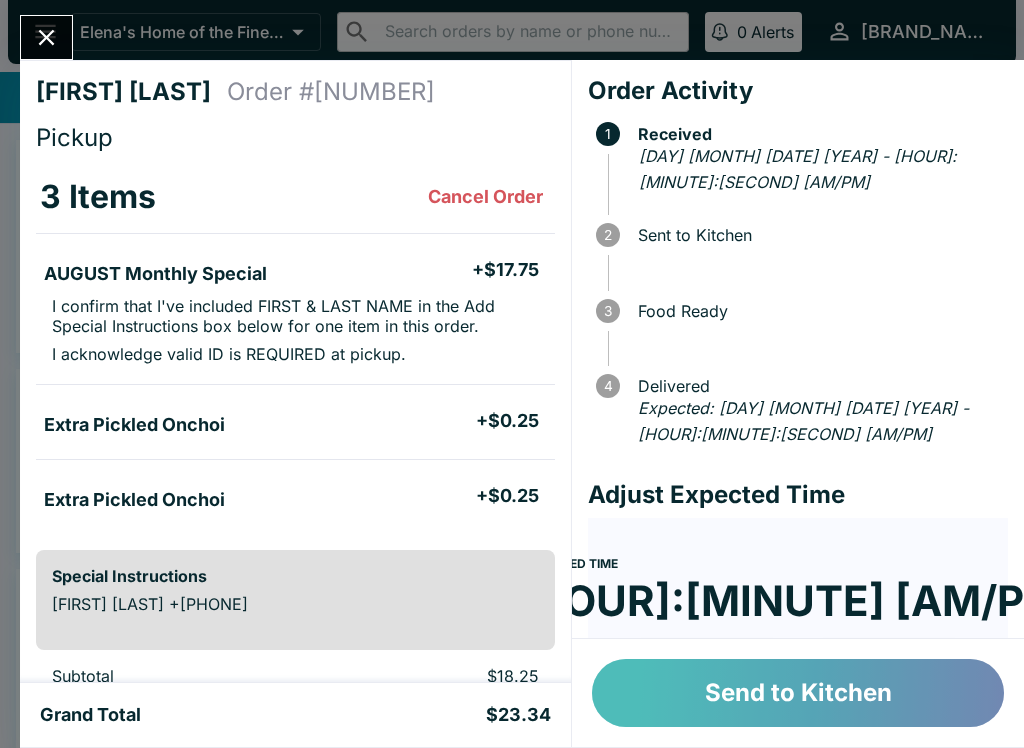 click on "Send to Kitchen" at bounding box center (798, 693) 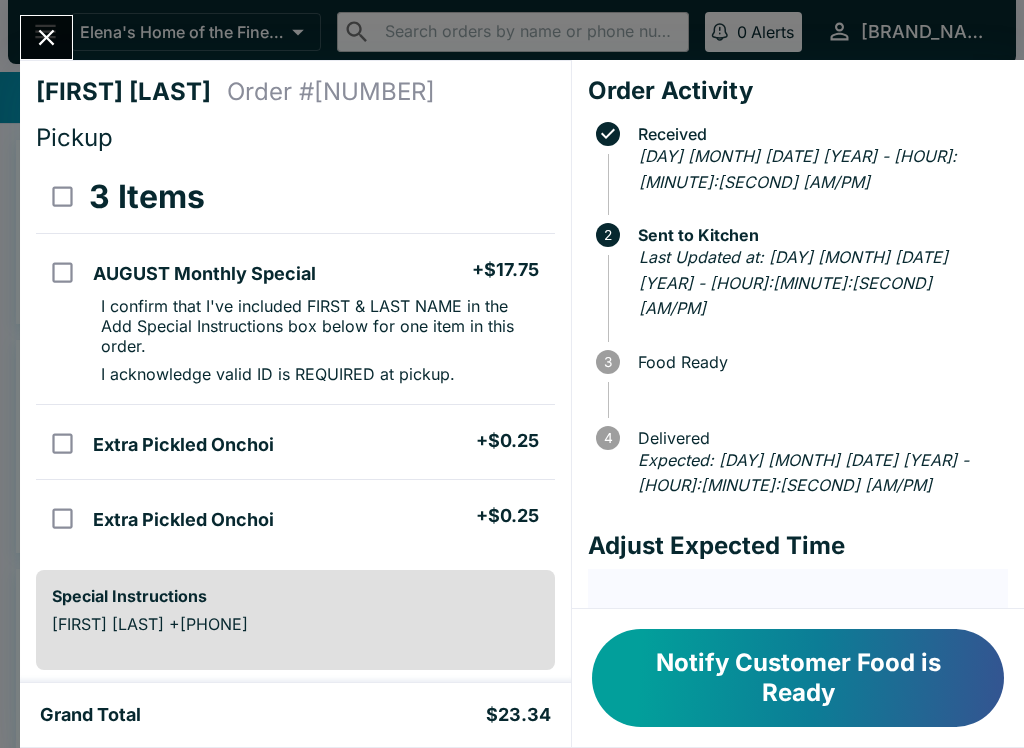 click on "Notify Customer Food is Ready" at bounding box center [798, 678] 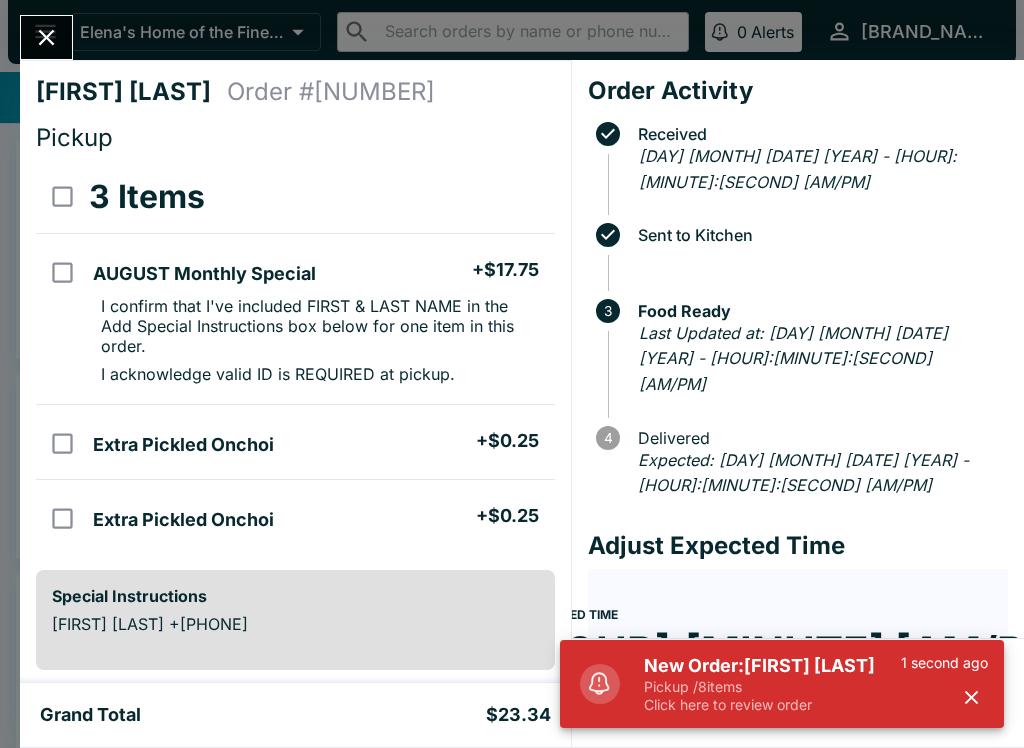 click on "New Order:  [FIRST] [LAST] Pickup   /  [NUMBER]  items Click here to review order [TIME_AGO]" at bounding box center [808, 684] 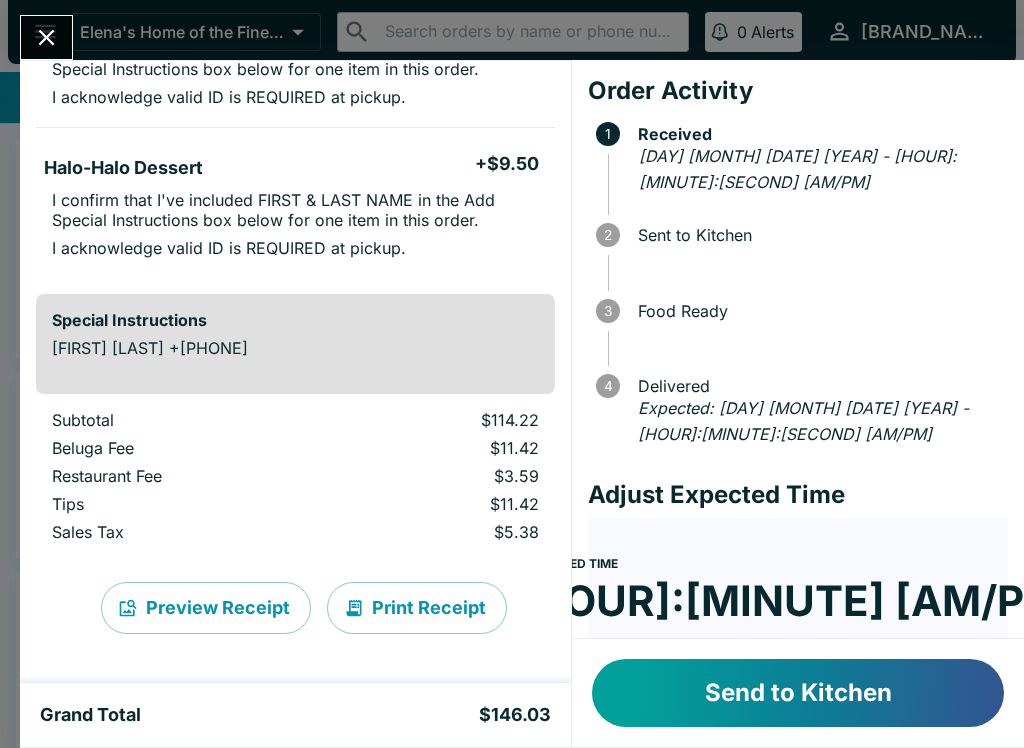 scroll, scrollTop: 1303, scrollLeft: 0, axis: vertical 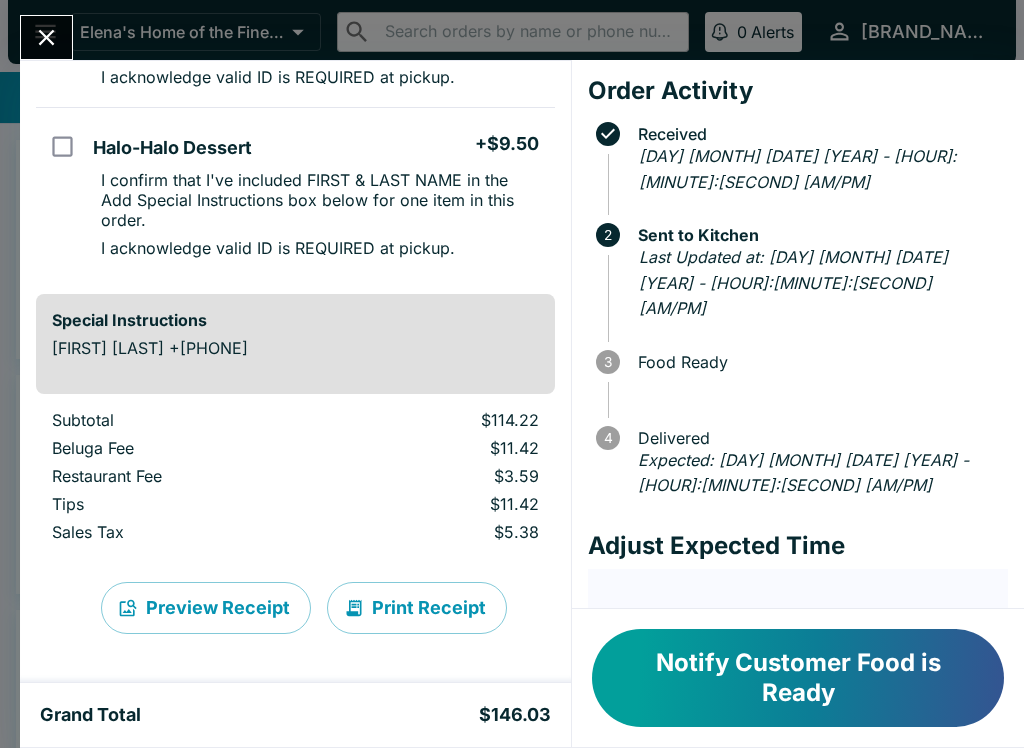 click 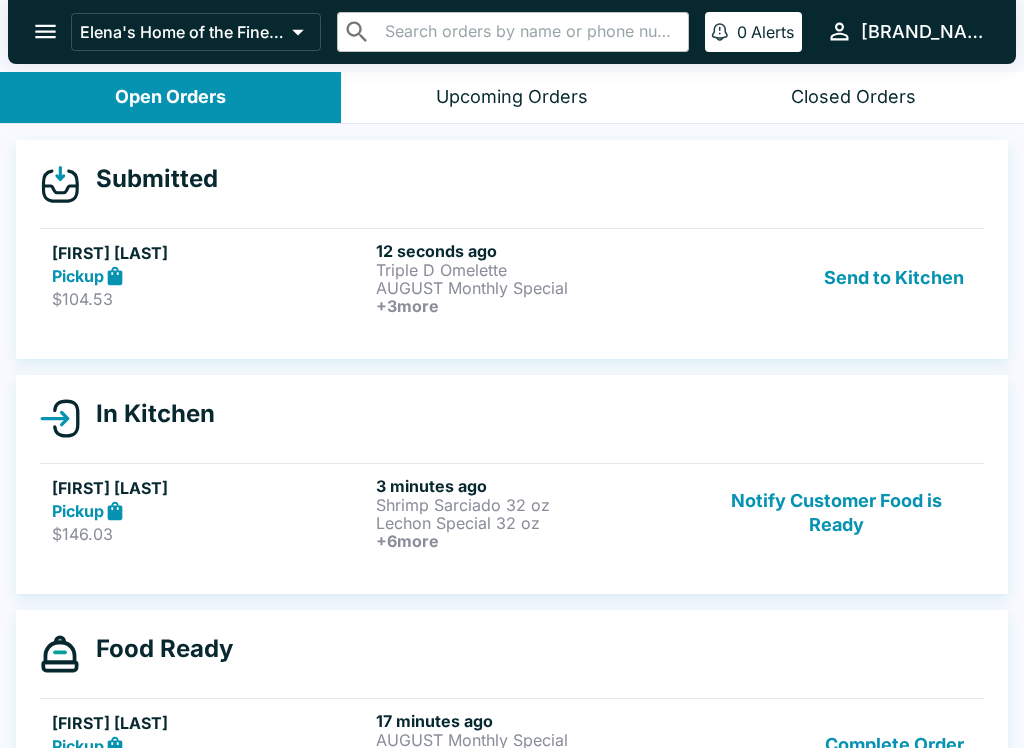 click on "+ [NUMBER] more" at bounding box center (534, 306) 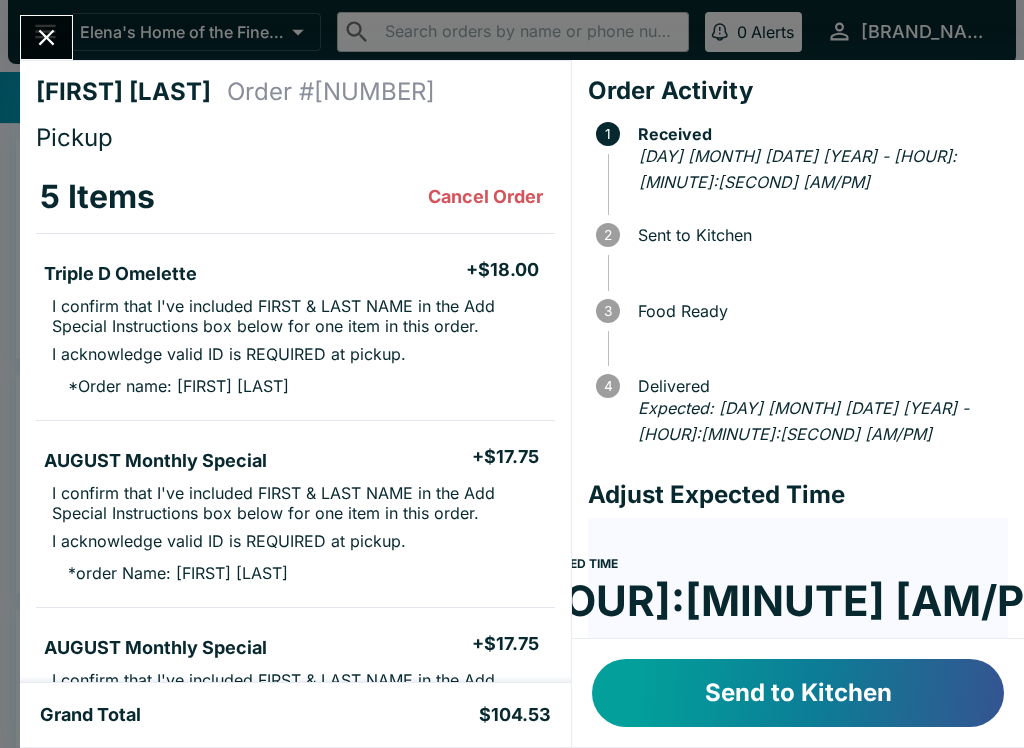 click on "Send to Kitchen" at bounding box center (798, 693) 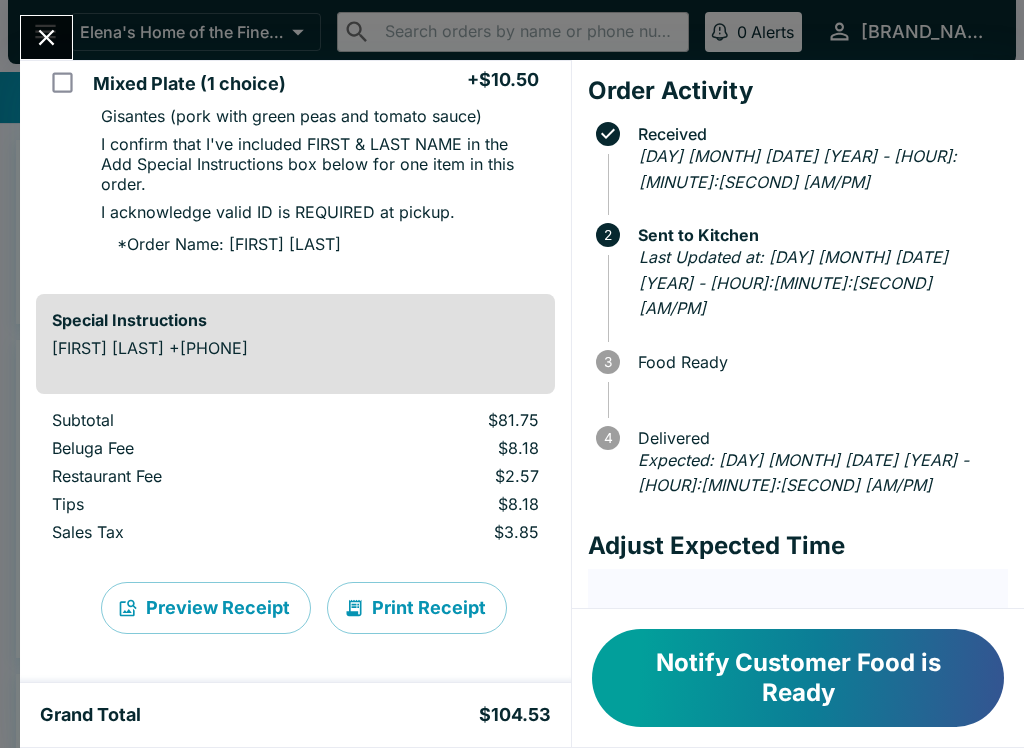 scroll, scrollTop: 1029, scrollLeft: 0, axis: vertical 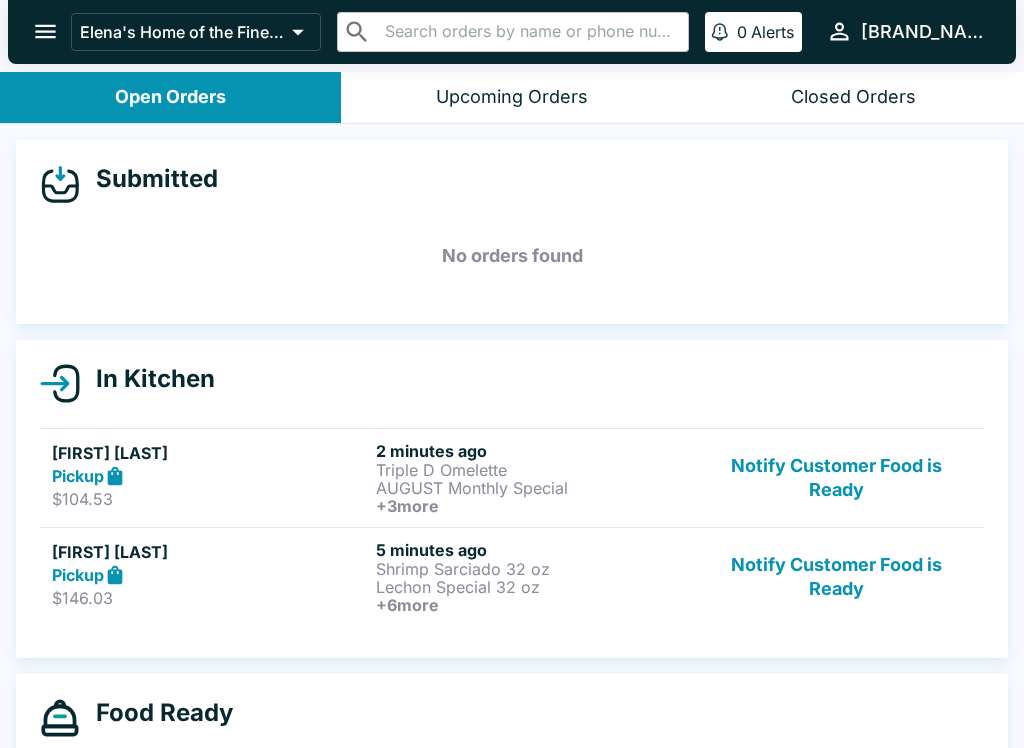 click on "Pickup" at bounding box center (210, 476) 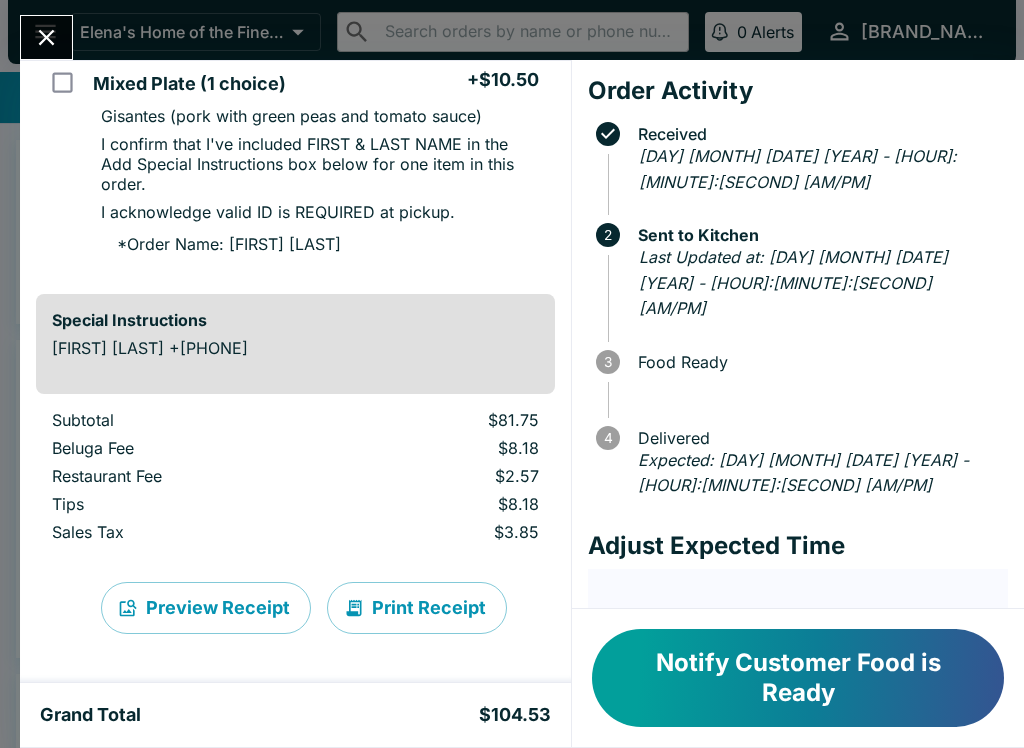 scroll, scrollTop: 1018, scrollLeft: 0, axis: vertical 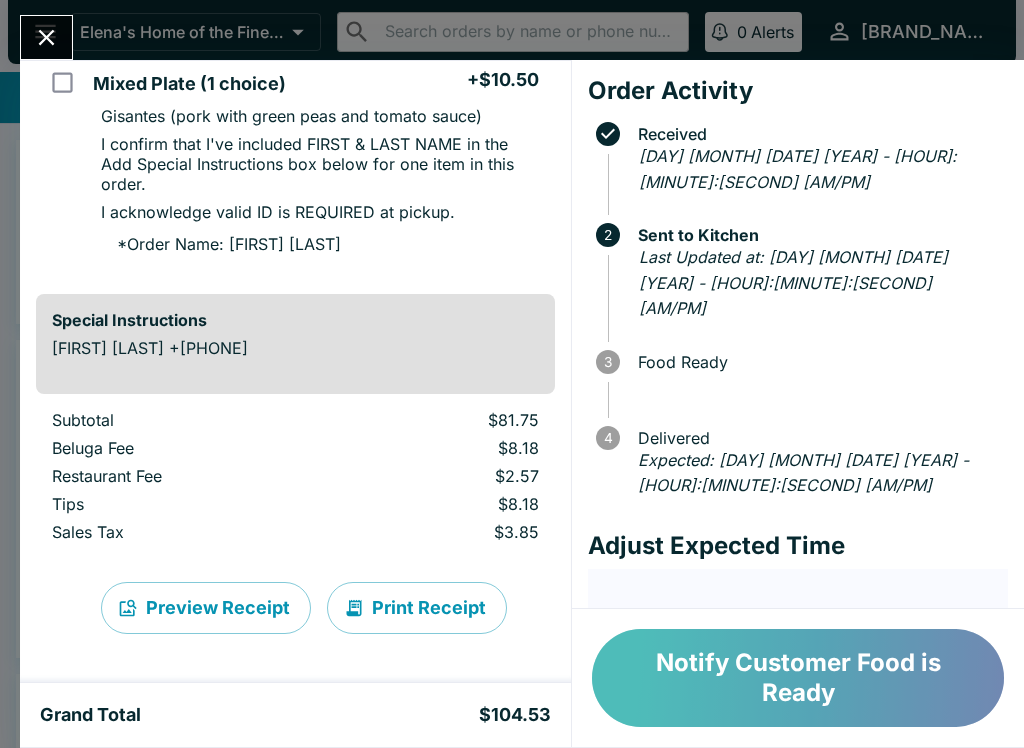 click on "Notify Customer Food is Ready" at bounding box center [798, 678] 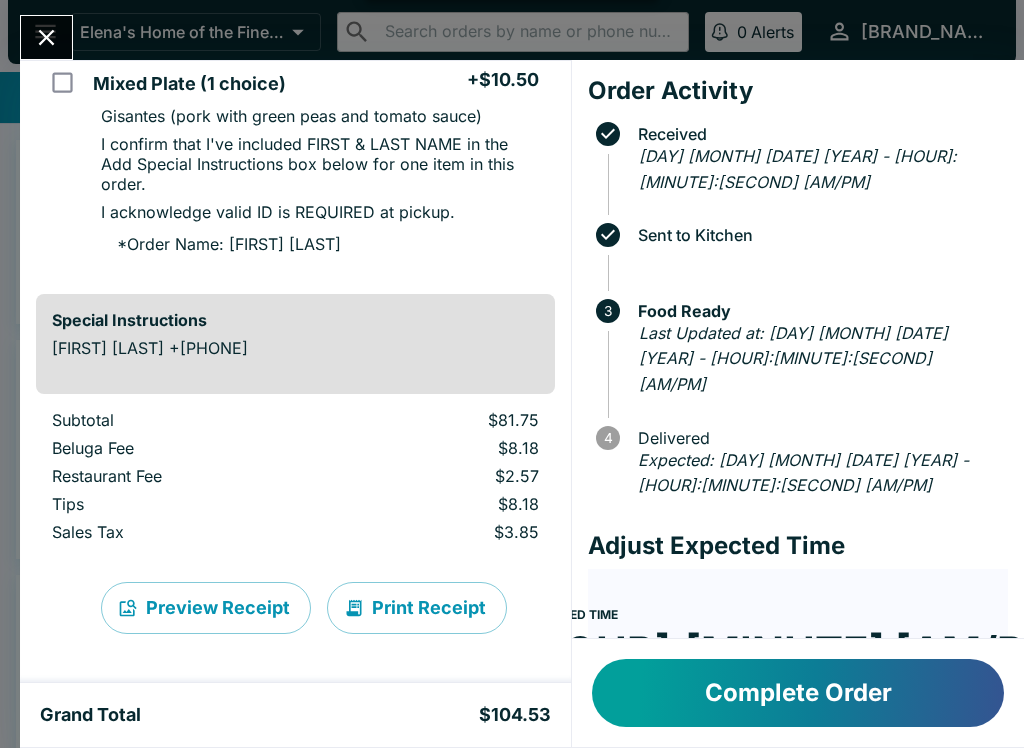 scroll, scrollTop: 1018, scrollLeft: 0, axis: vertical 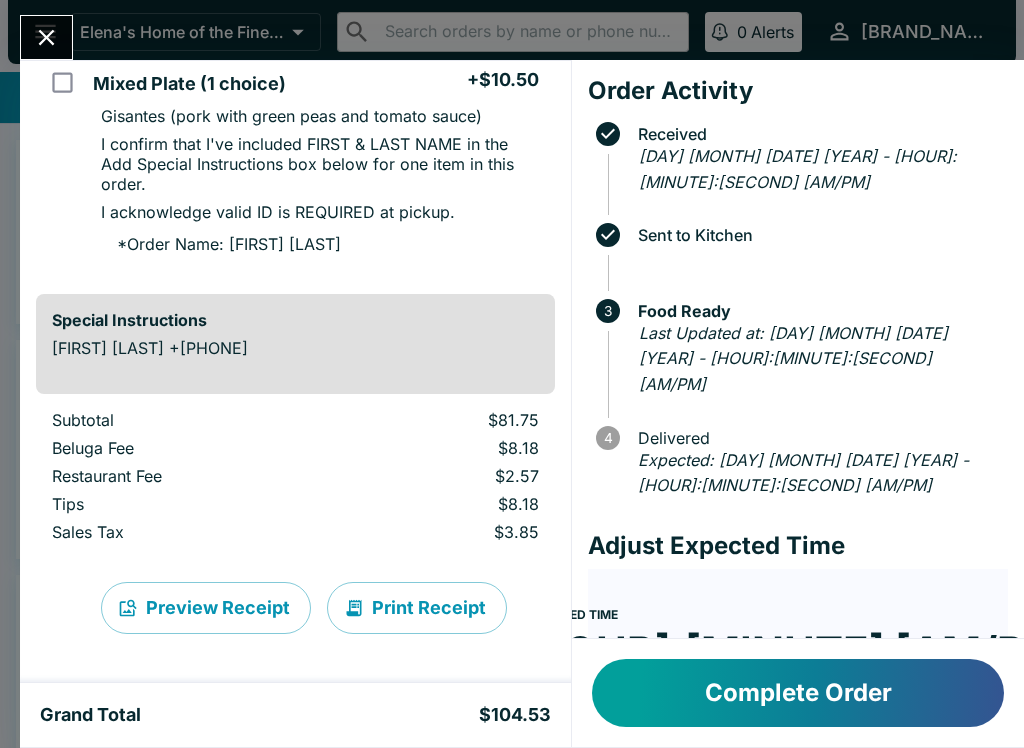 click at bounding box center (46, 37) 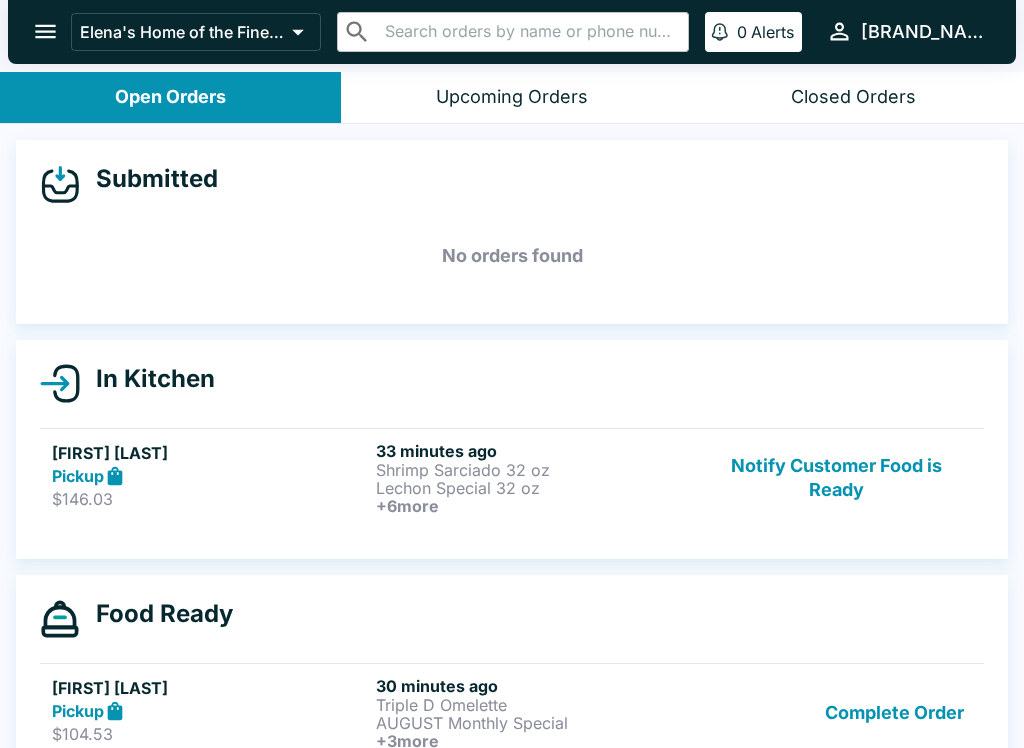 click on "Shrimp Sarciado 32 oz" at bounding box center [534, 470] 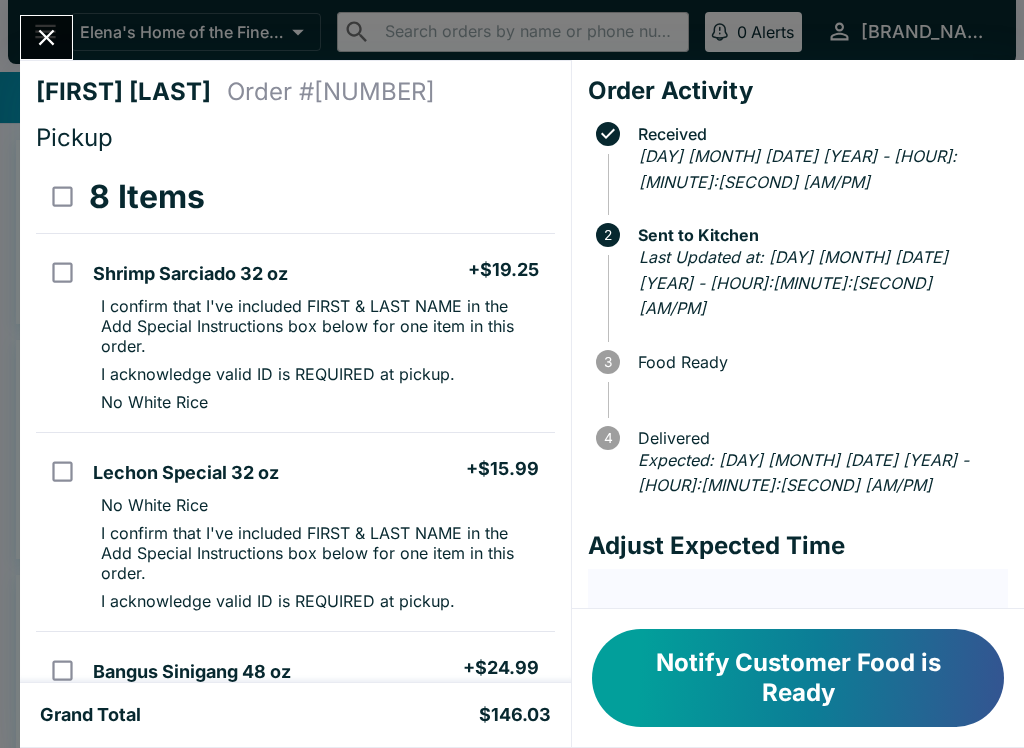 click on "Notify Customer Food is Ready" at bounding box center (798, 678) 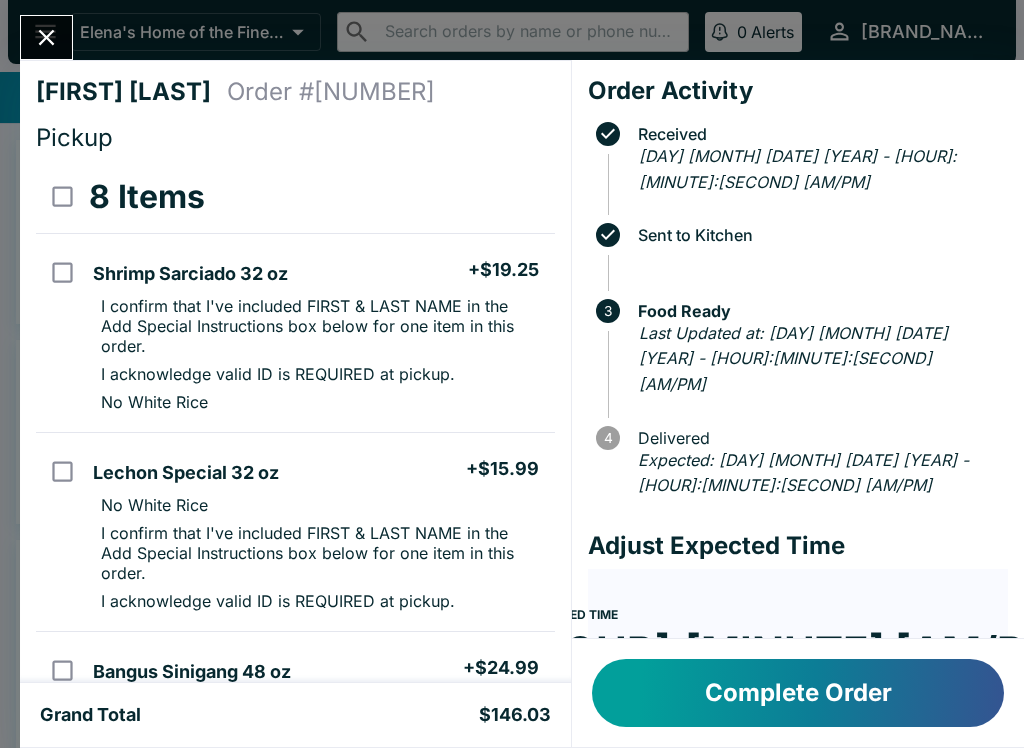 click at bounding box center (46, 37) 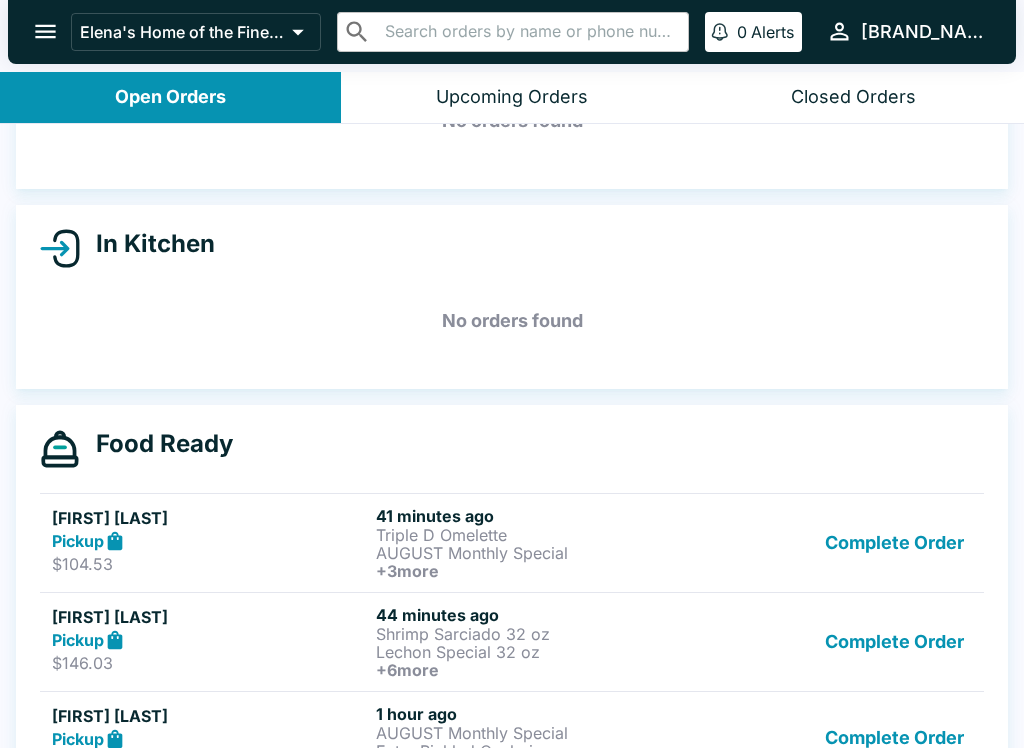 scroll, scrollTop: 147, scrollLeft: 0, axis: vertical 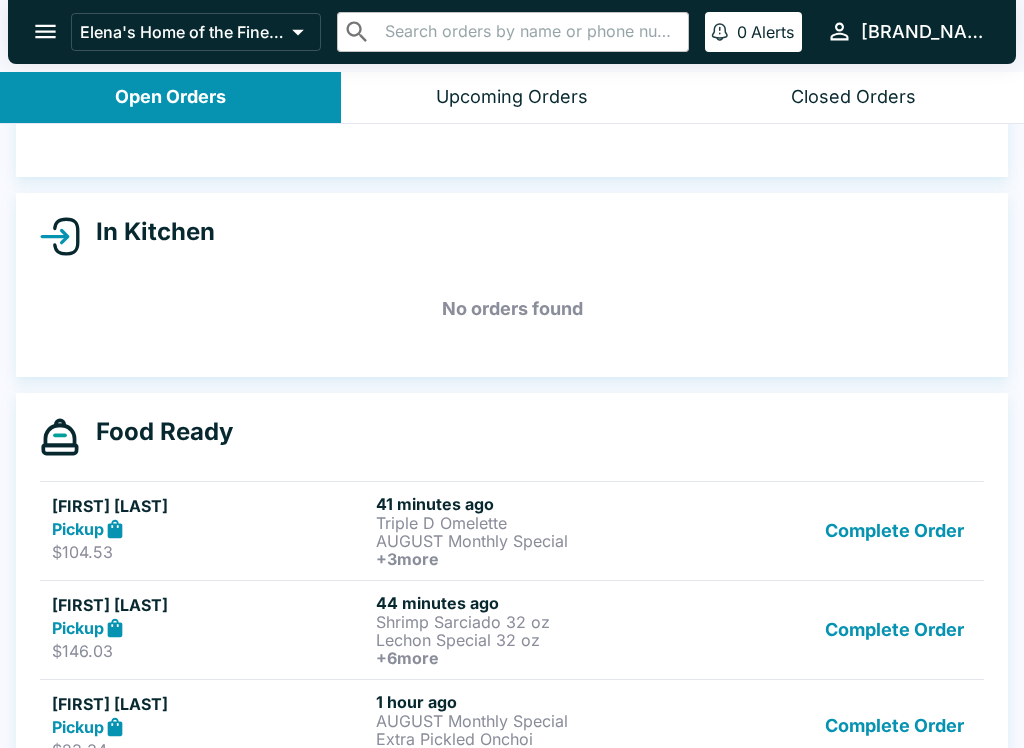 click on "Pickup" at bounding box center (210, 529) 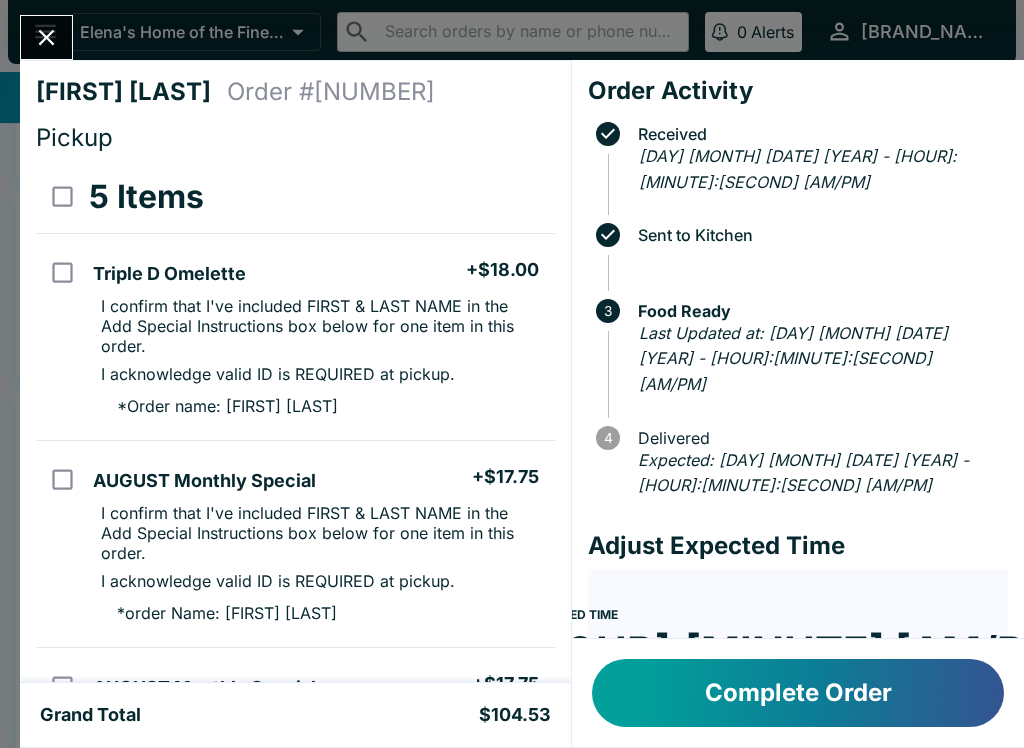 click on "Complete Order" at bounding box center (798, 693) 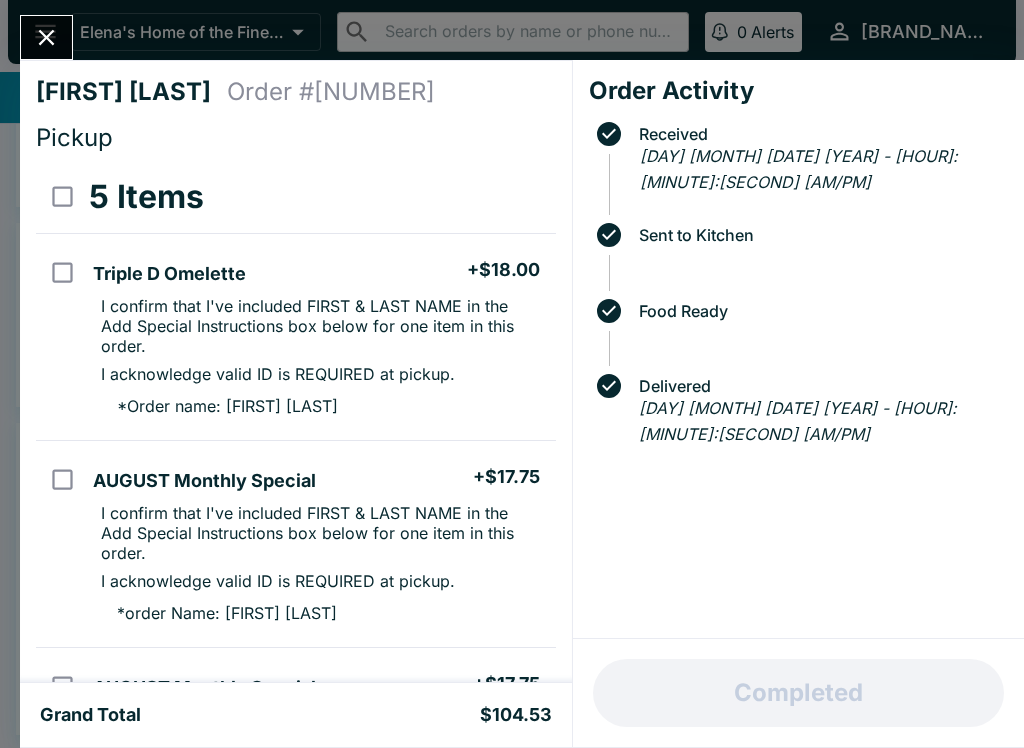 scroll, scrollTop: 117, scrollLeft: 0, axis: vertical 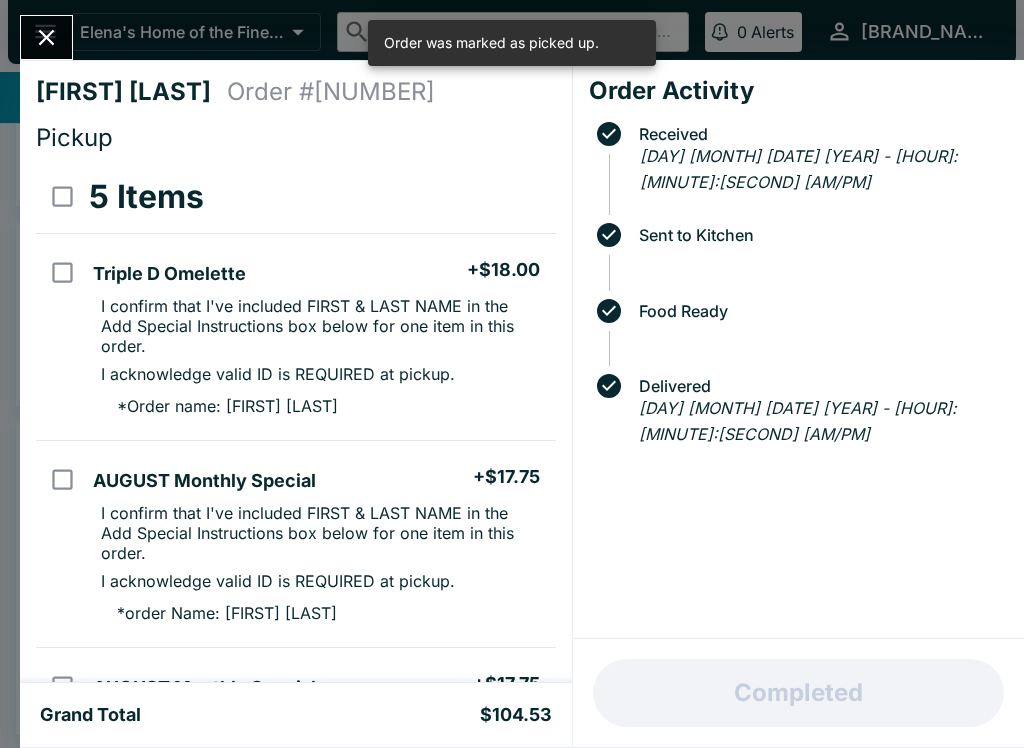 click 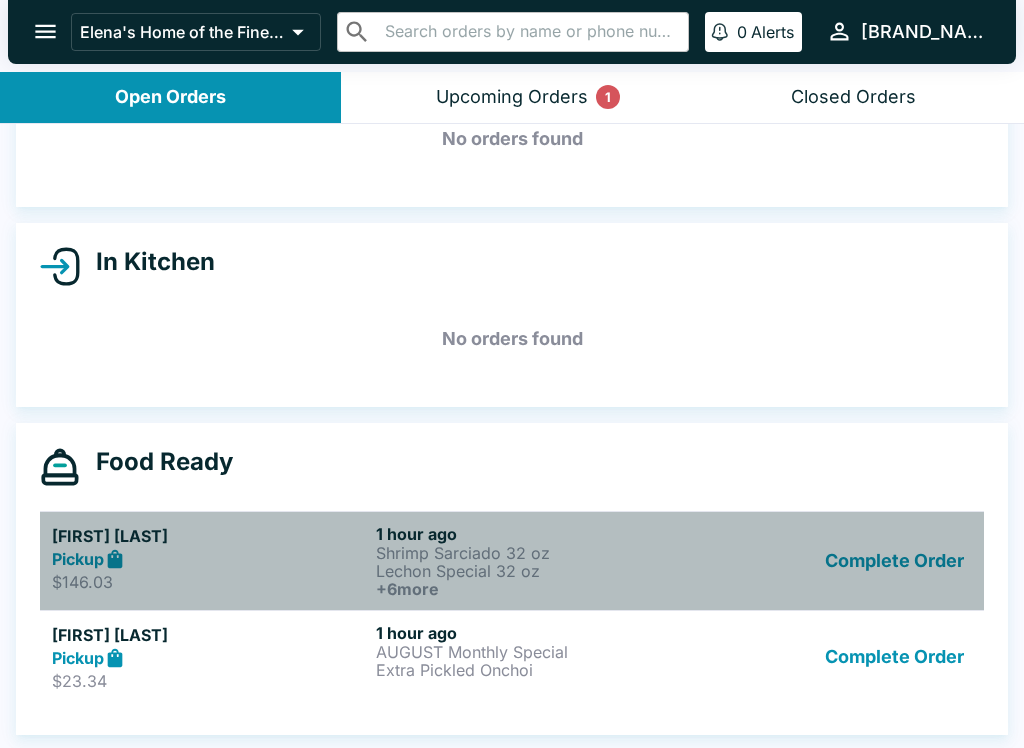 click on "Pickup" at bounding box center (210, 559) 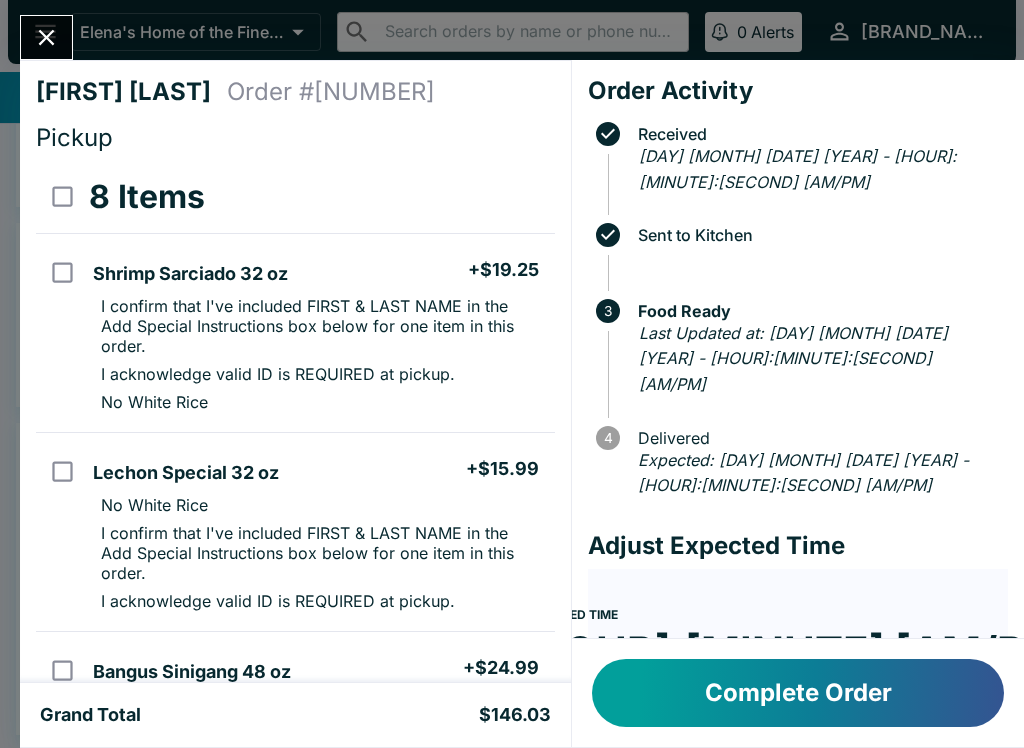 click at bounding box center (46, 37) 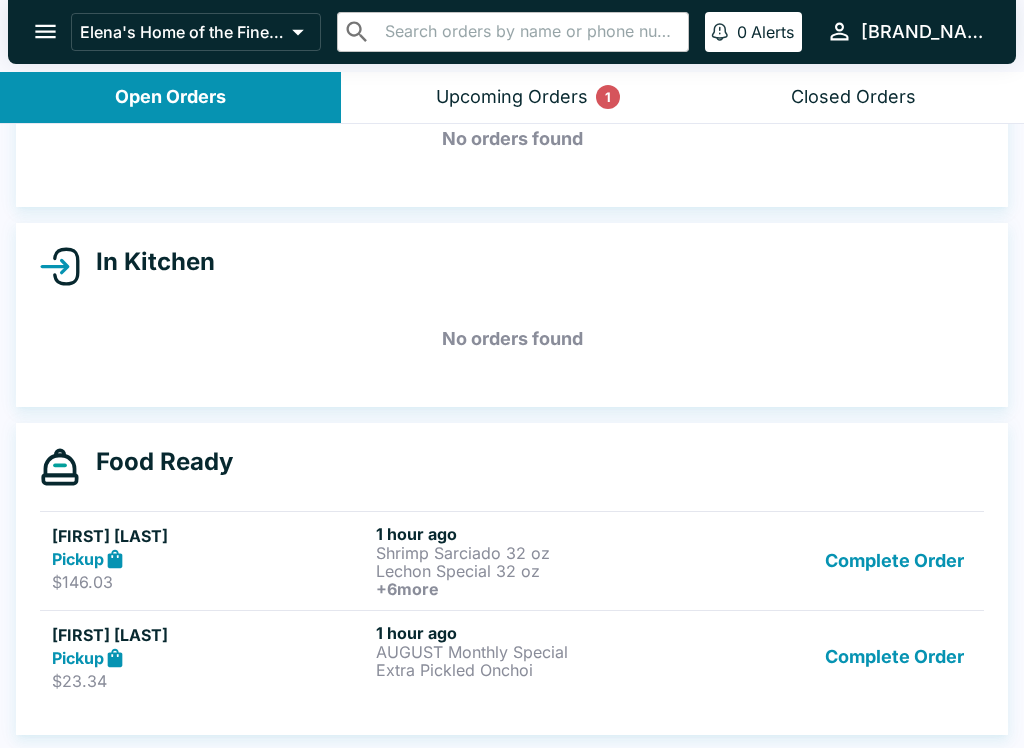 click on "Complete Order" at bounding box center (894, 561) 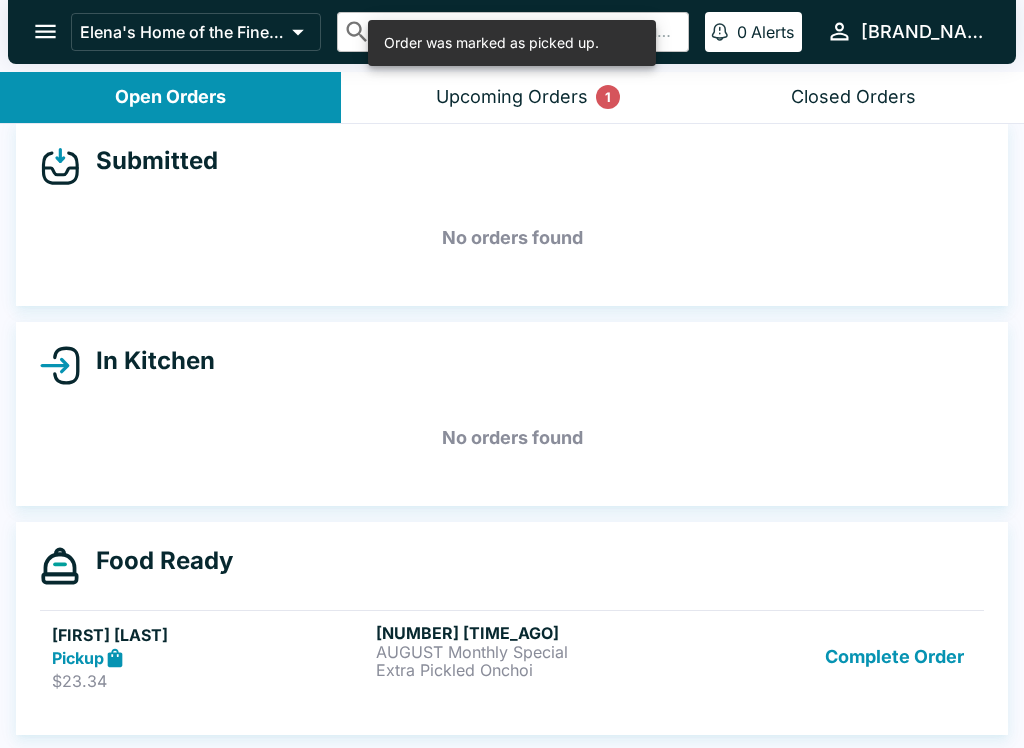 scroll, scrollTop: 18, scrollLeft: 0, axis: vertical 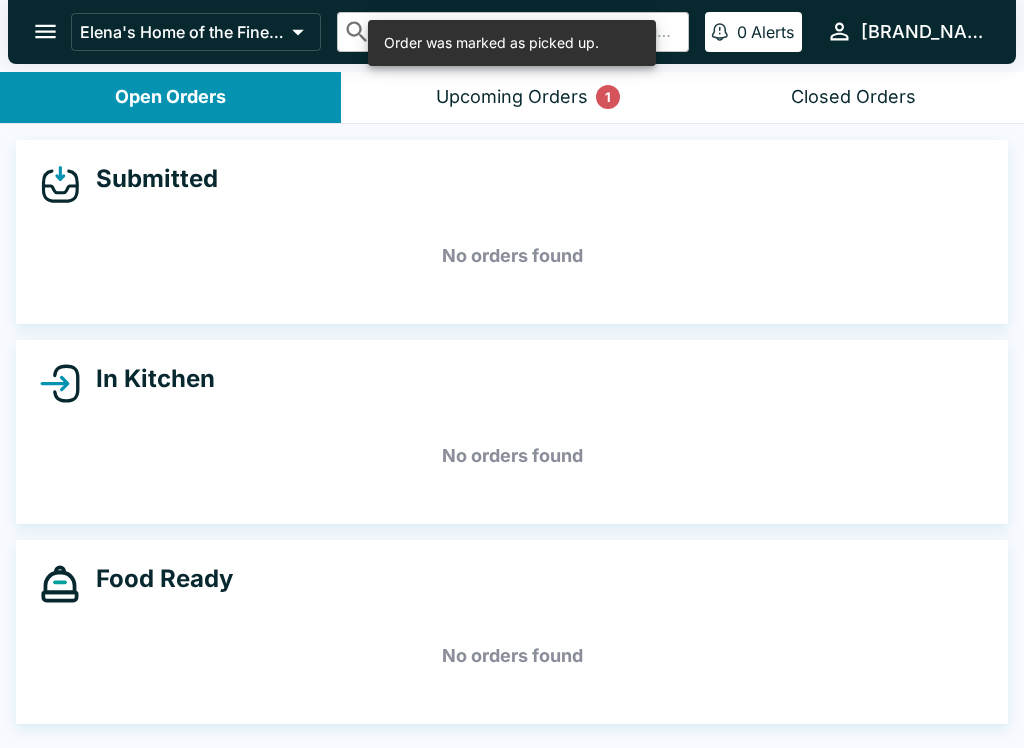 click on "Upcoming Orders 1" at bounding box center [512, 97] 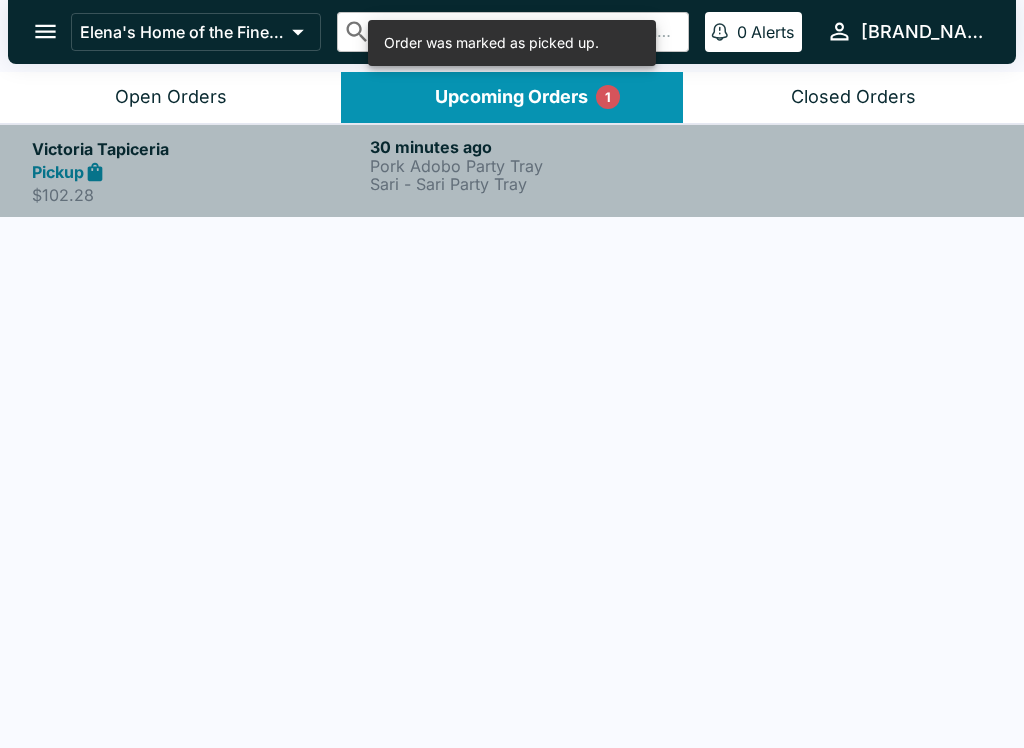 click on "Pickup" at bounding box center (197, 172) 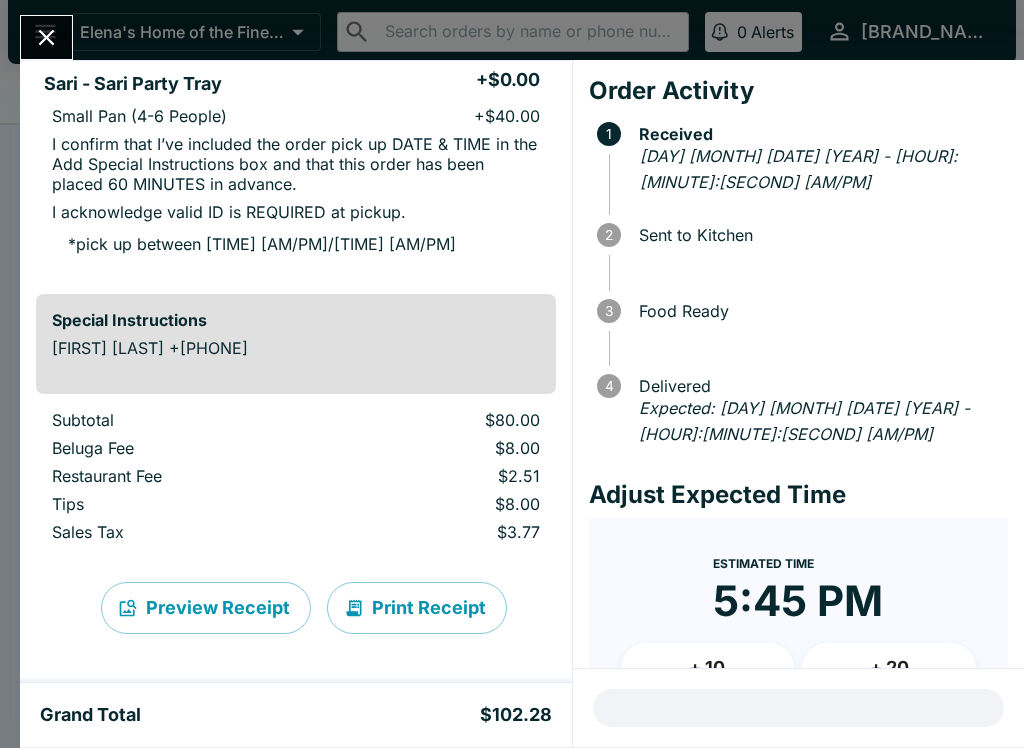 scroll, scrollTop: 425, scrollLeft: 0, axis: vertical 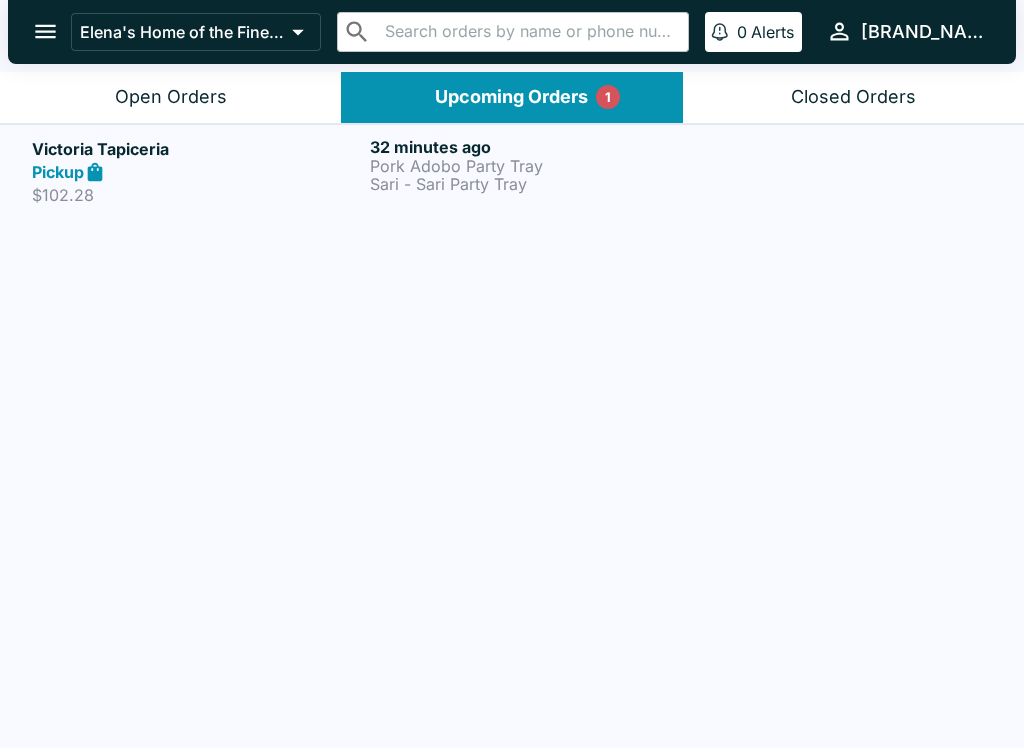 click on "Open Orders" at bounding box center [171, 97] 